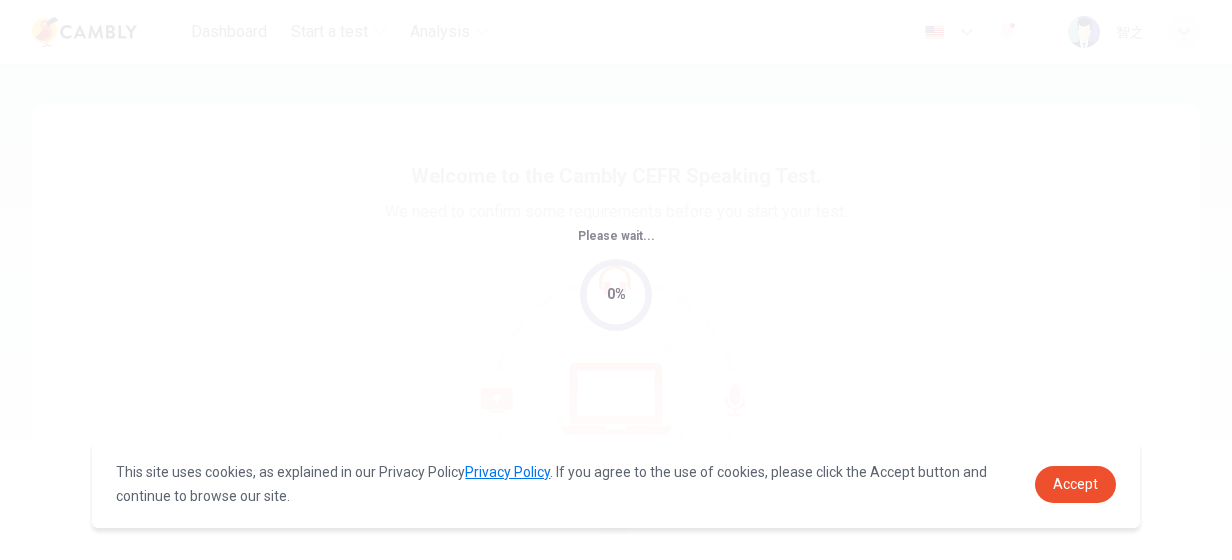 scroll, scrollTop: 0, scrollLeft: 0, axis: both 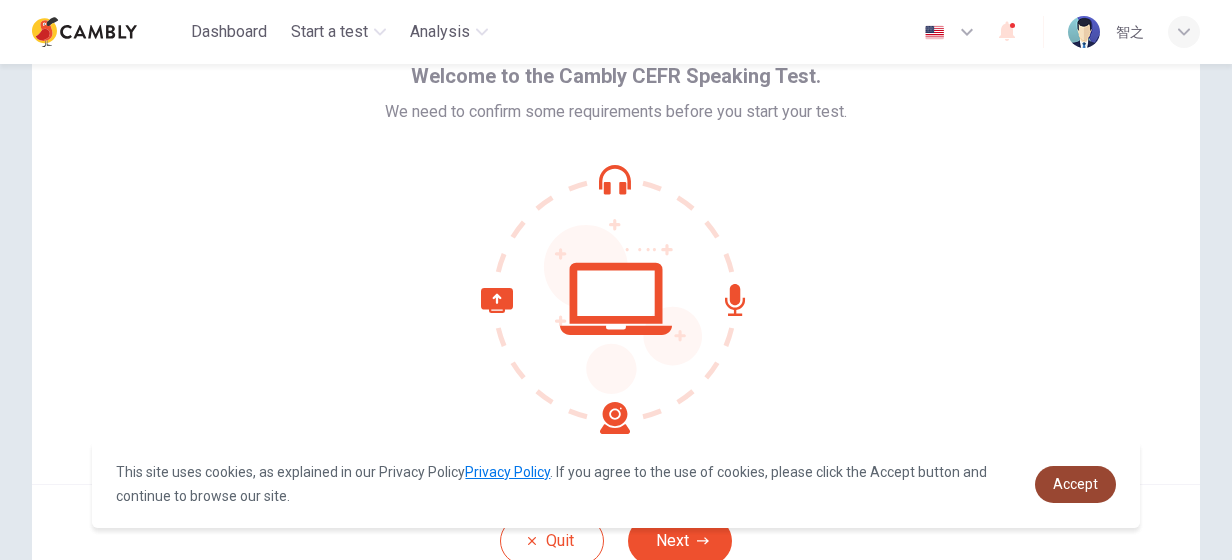 click on "Accept" at bounding box center [1075, 484] 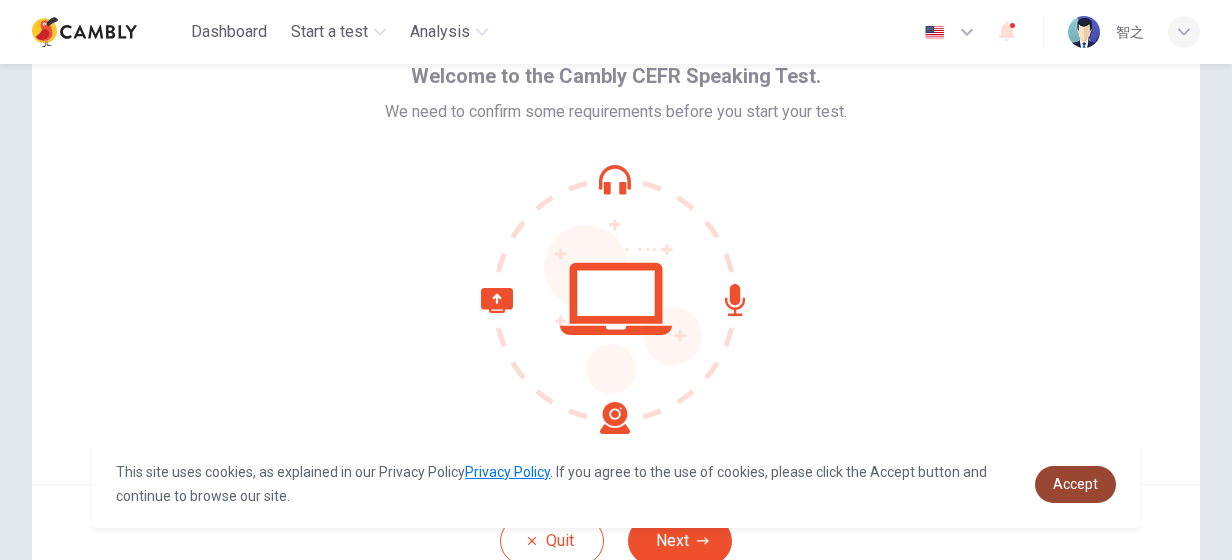 click on "Accept" at bounding box center [1075, 484] 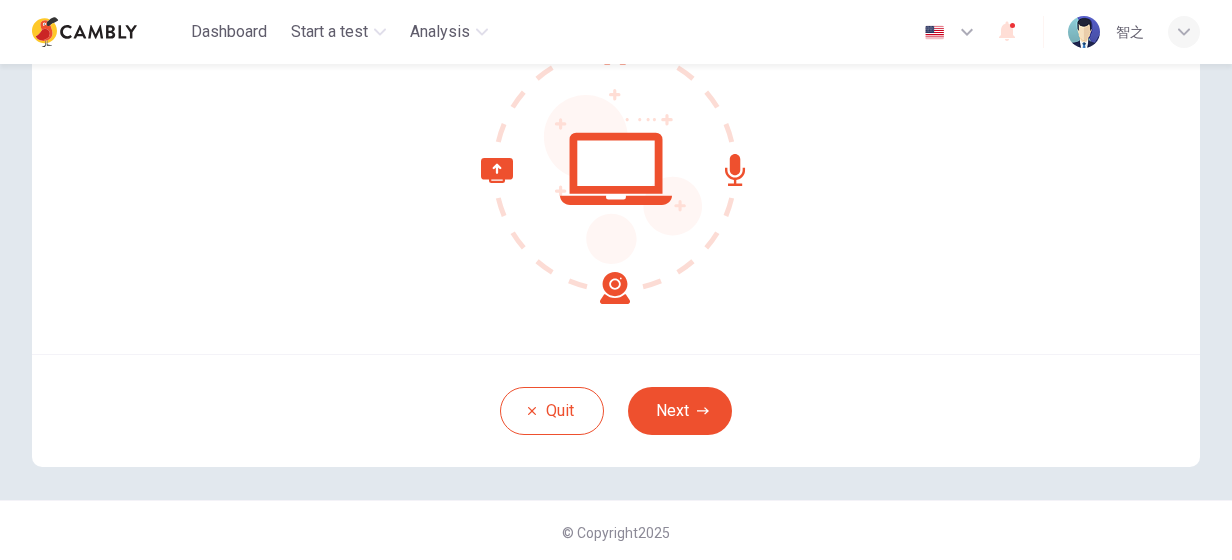 scroll, scrollTop: 234, scrollLeft: 0, axis: vertical 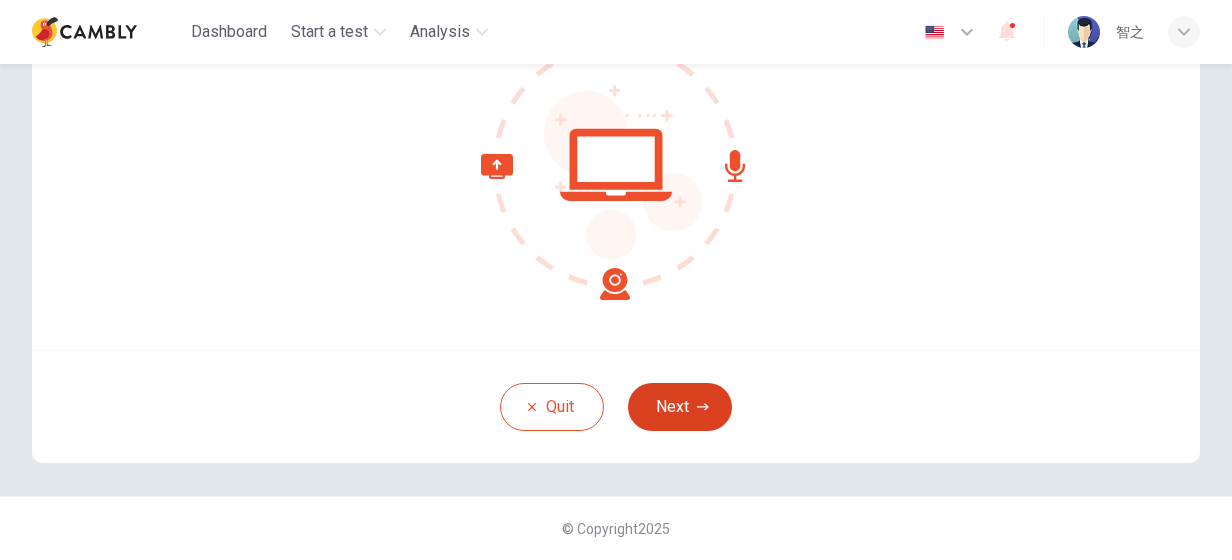 click on "Next" at bounding box center (680, 407) 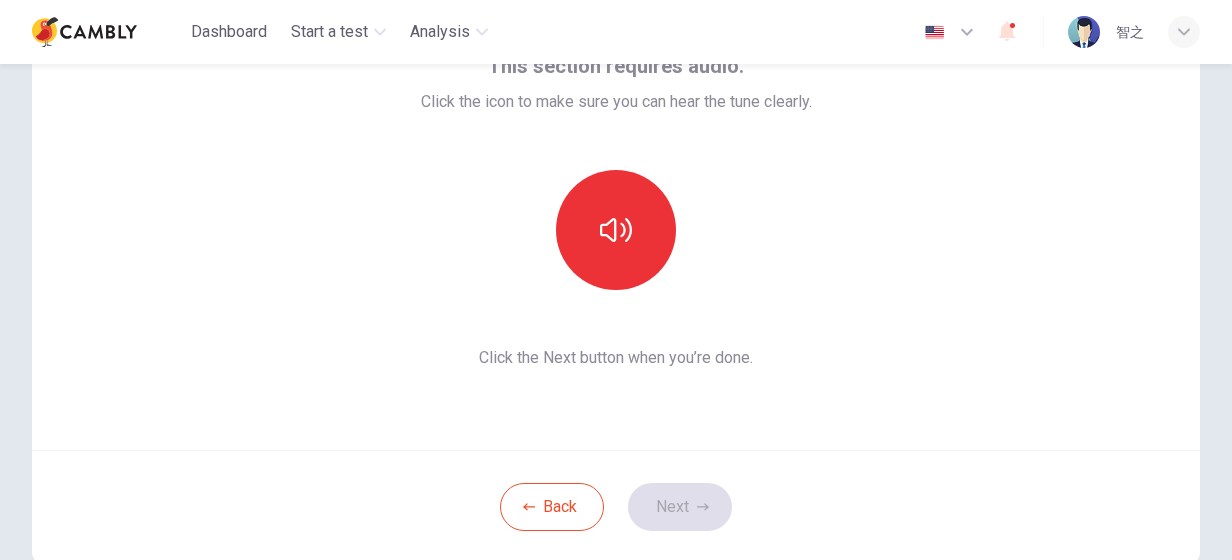 scroll, scrollTop: 34, scrollLeft: 0, axis: vertical 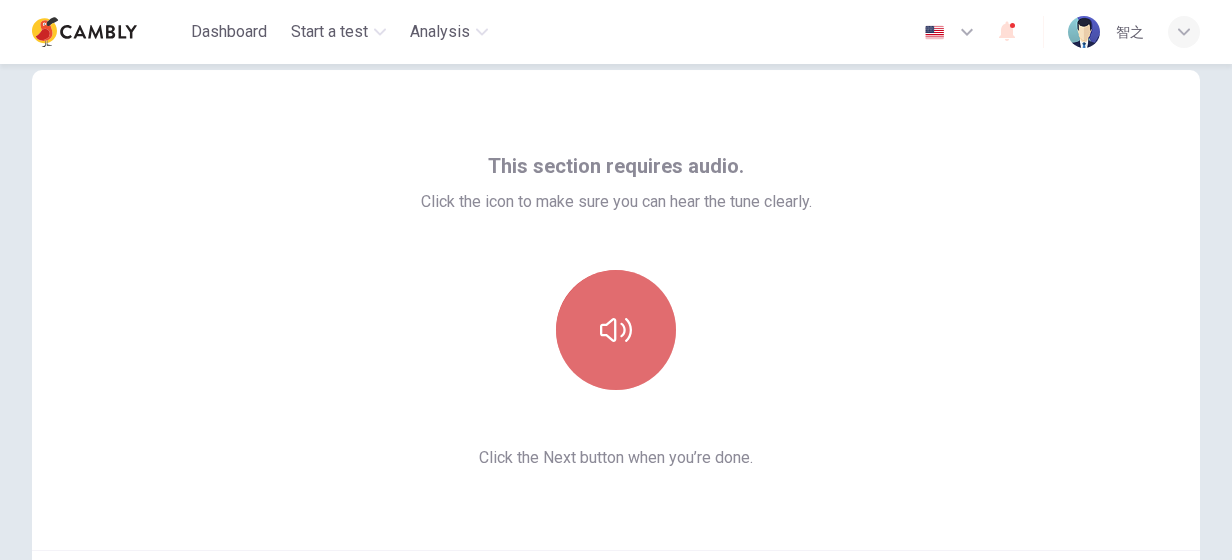 click 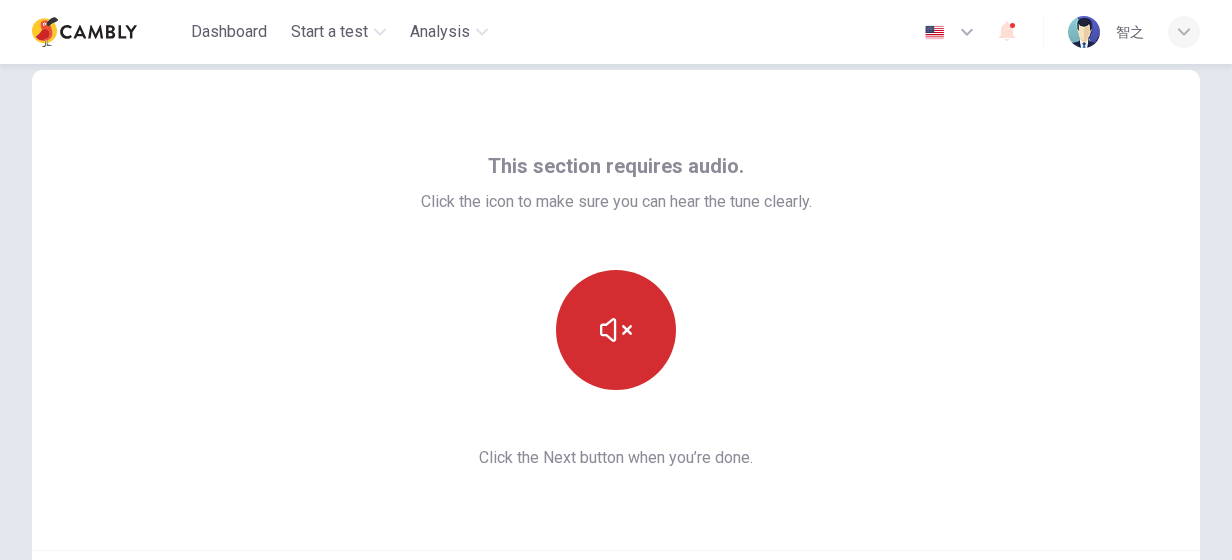 click 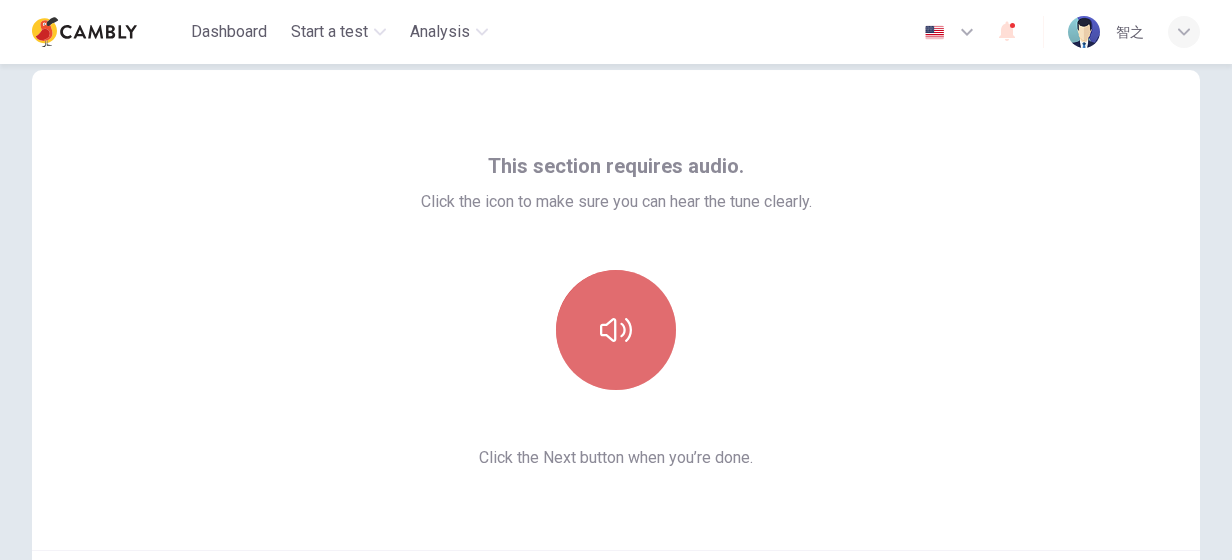 click 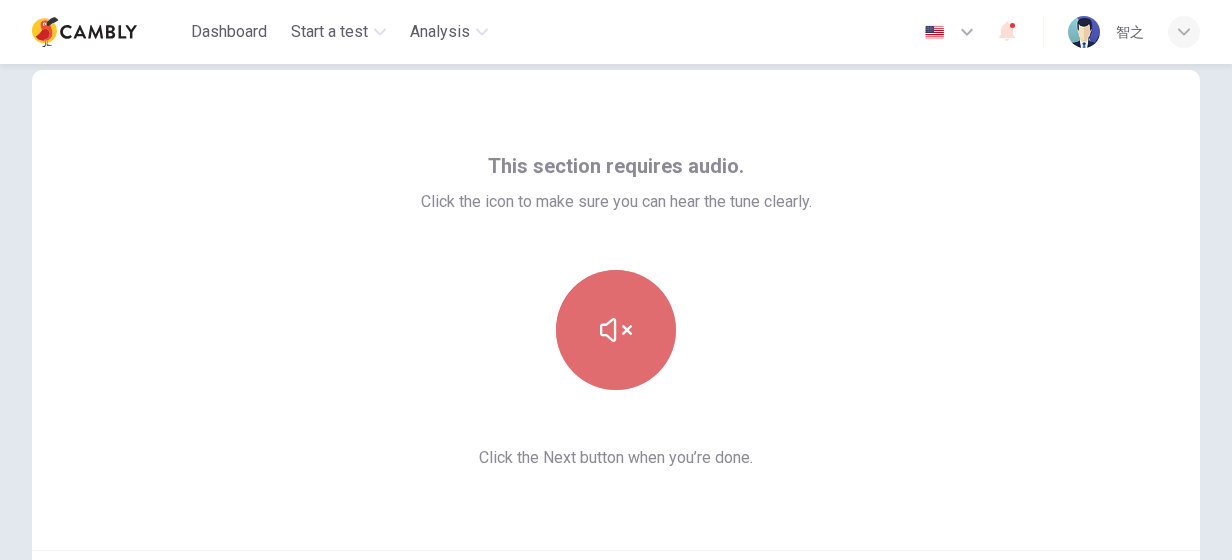 click 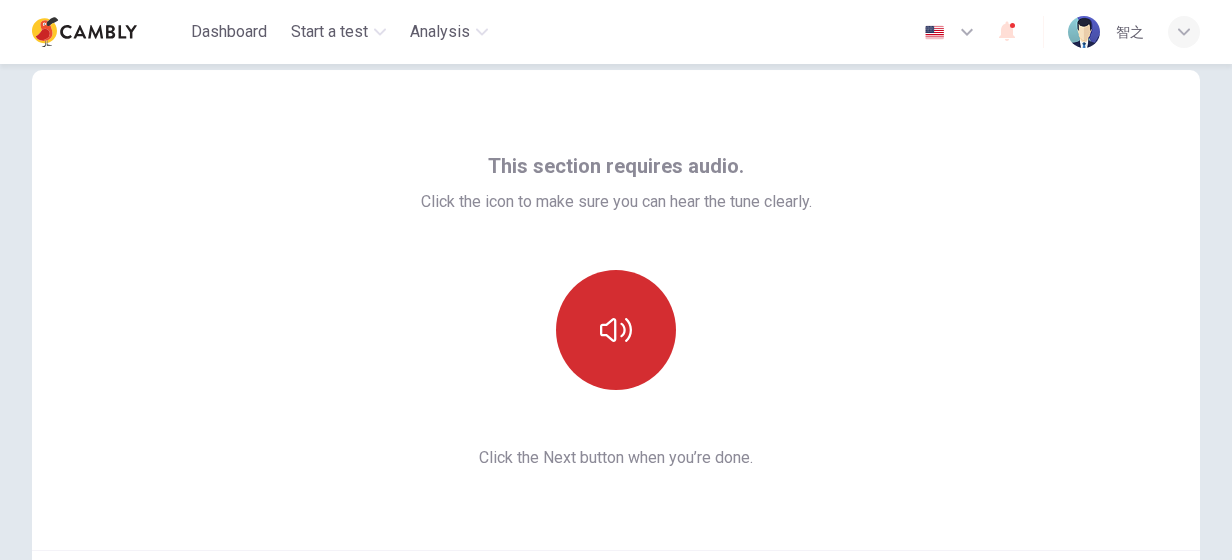click 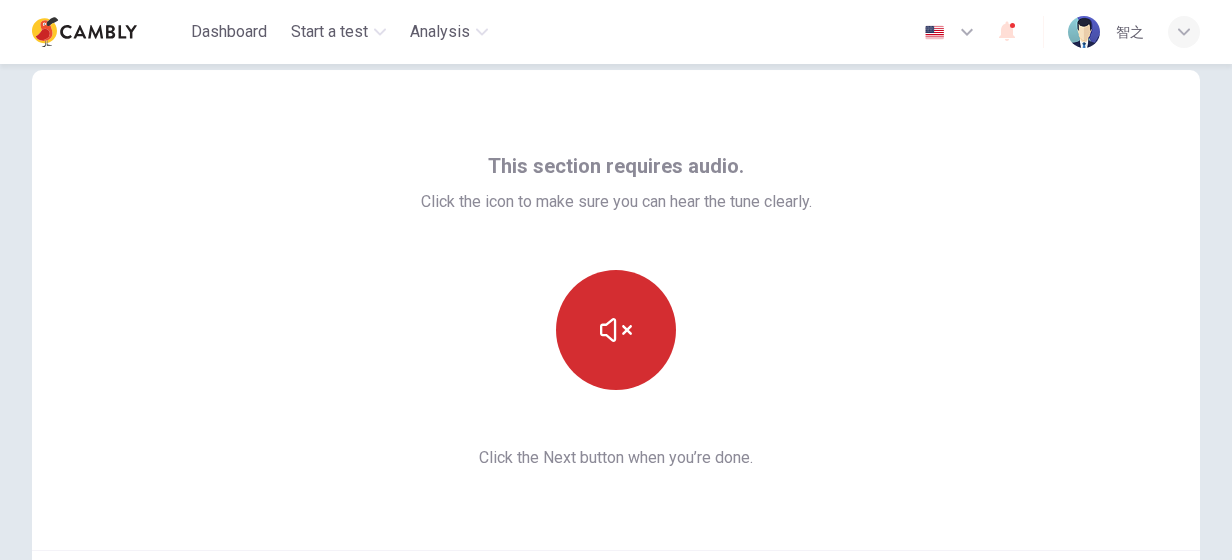 click 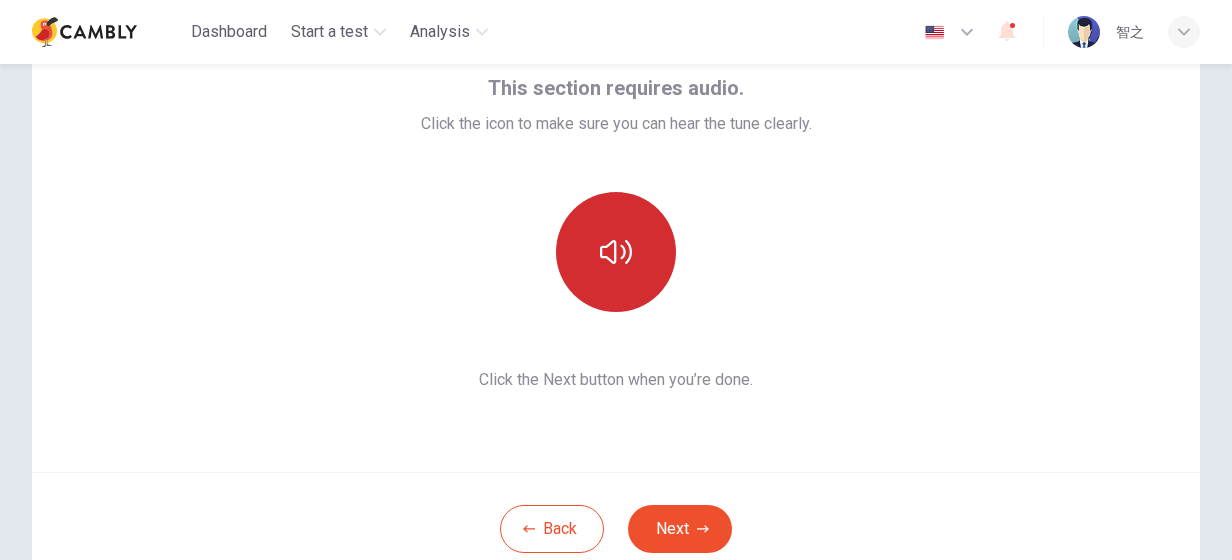 scroll, scrollTop: 234, scrollLeft: 0, axis: vertical 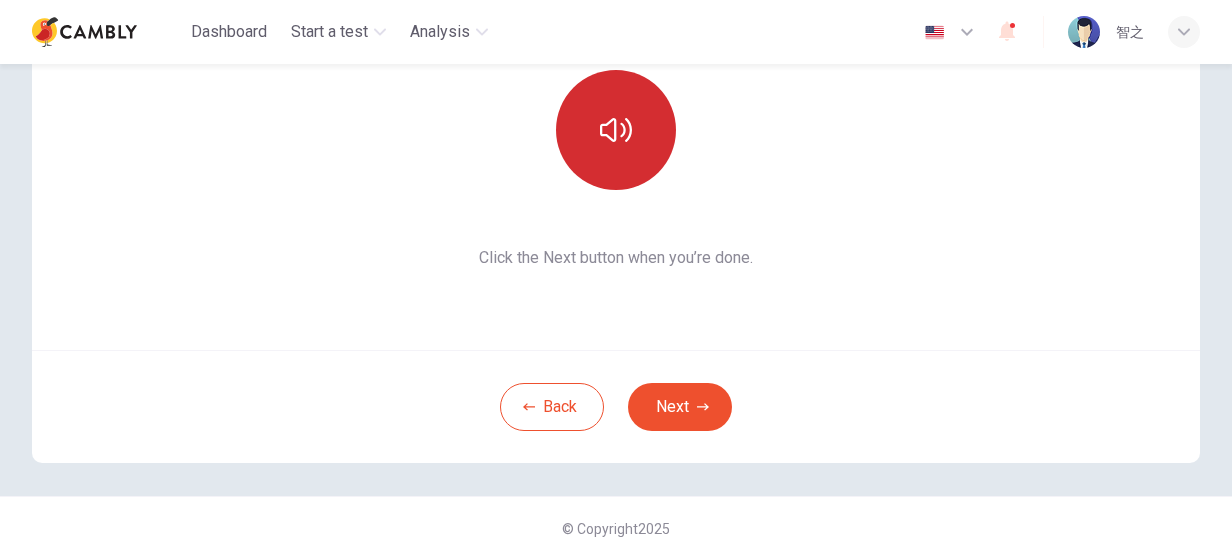 click on "Next" at bounding box center [680, 407] 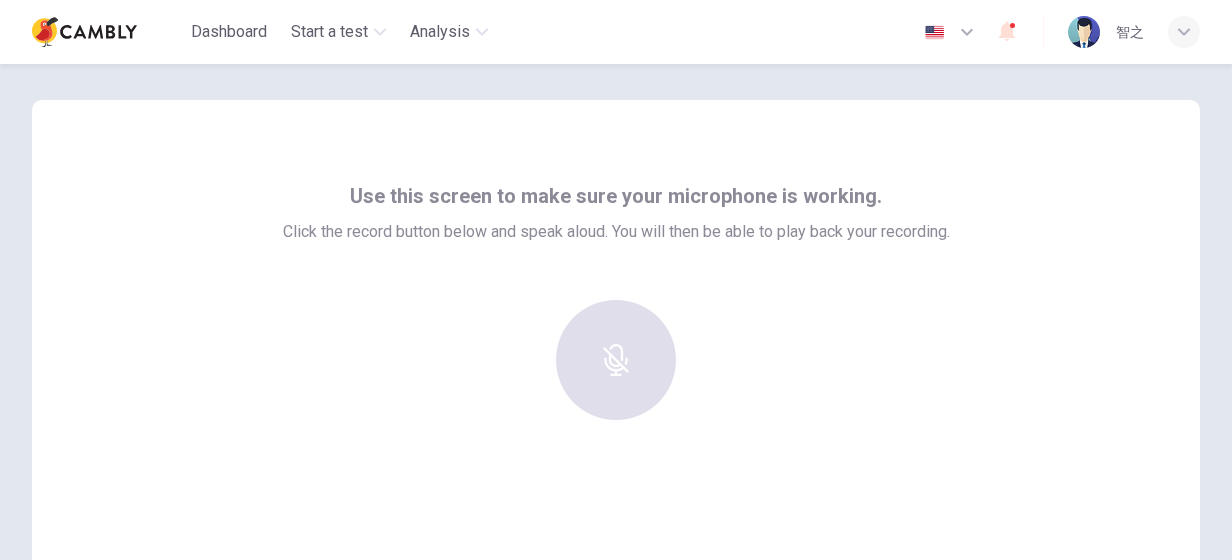 scroll, scrollTop: 0, scrollLeft: 0, axis: both 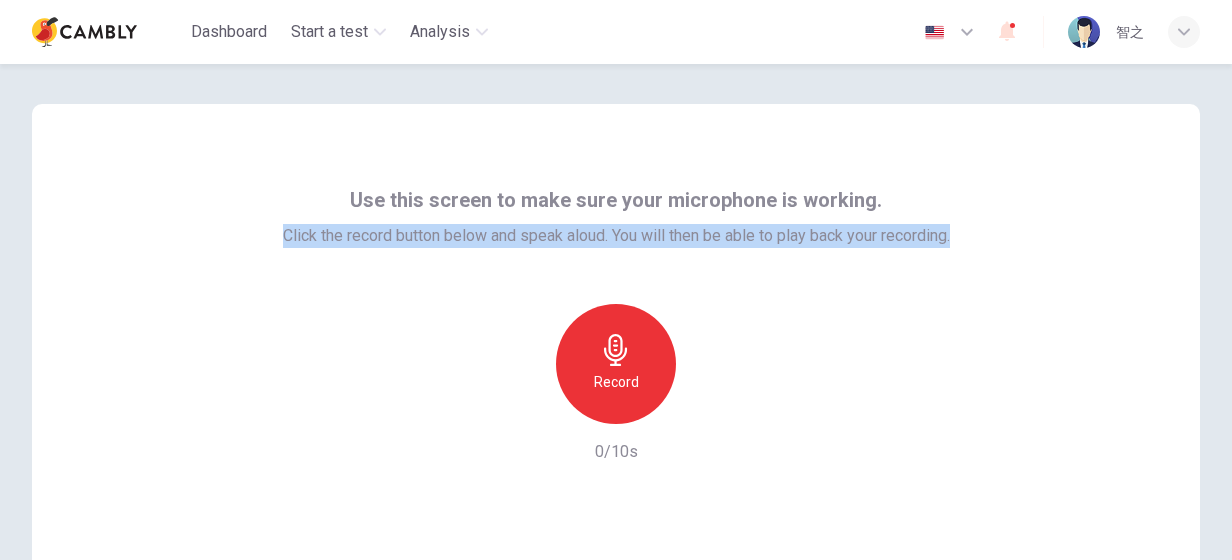 drag, startPoint x: 266, startPoint y: 234, endPoint x: 962, endPoint y: 247, distance: 696.1214 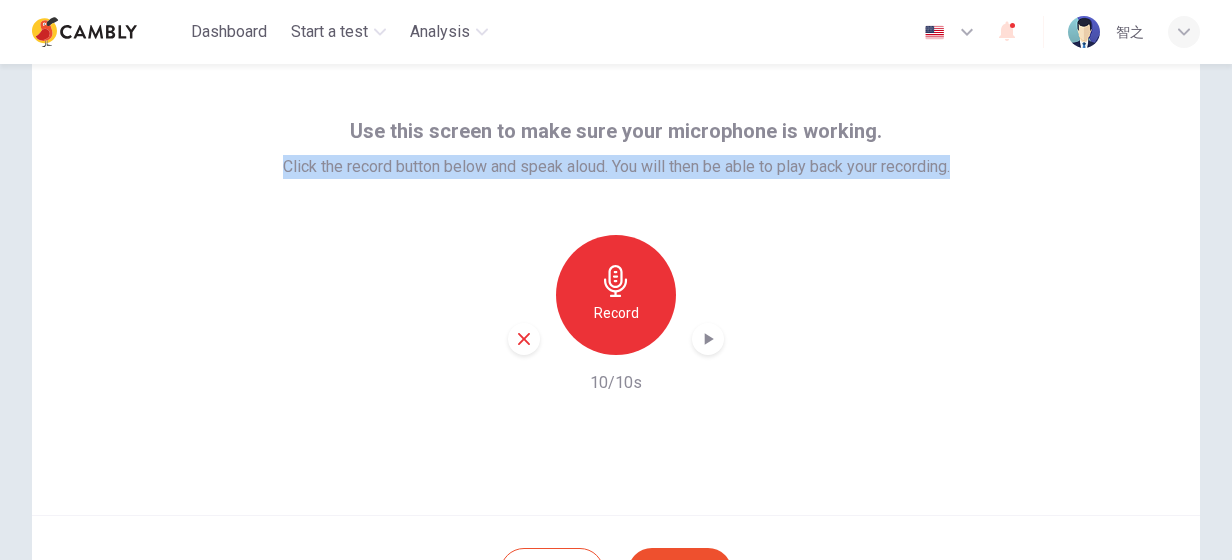 scroll, scrollTop: 100, scrollLeft: 0, axis: vertical 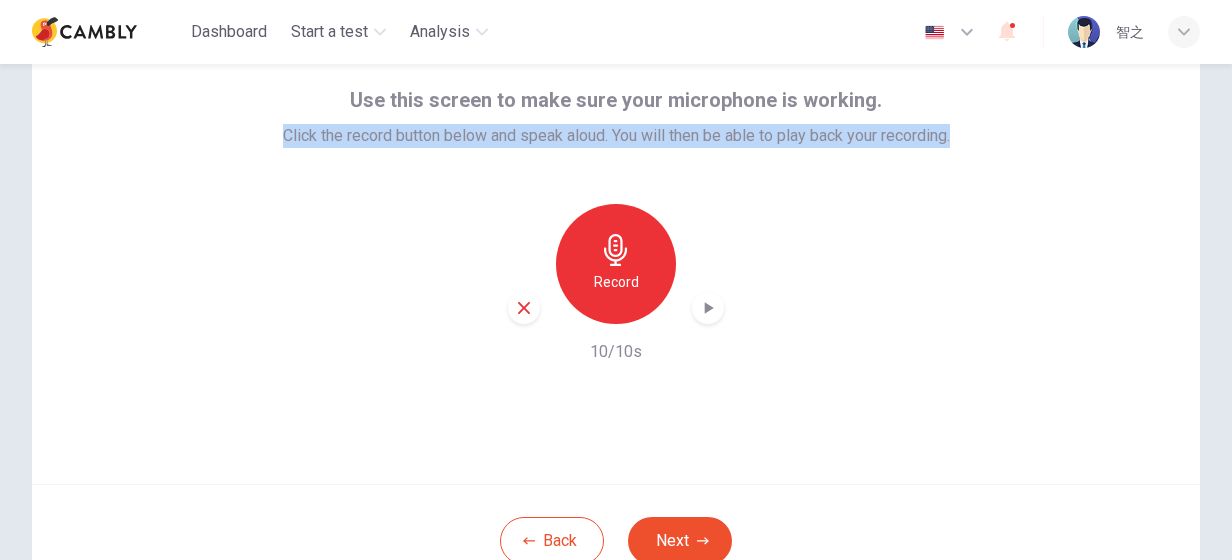 click 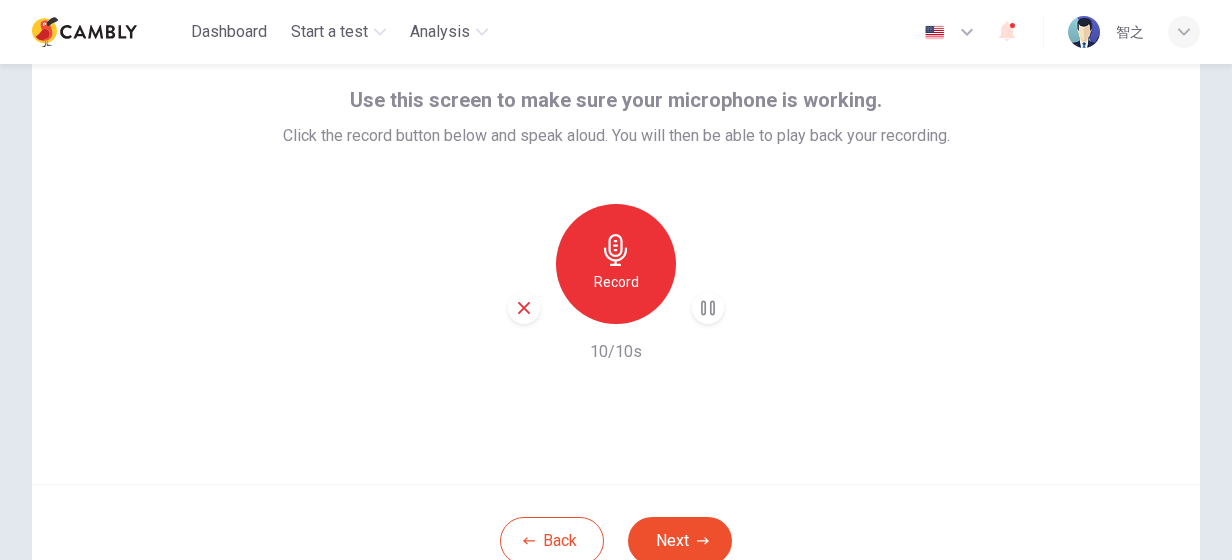 click on "Use this screen to make sure your microphone is working. Click the record button below and speak aloud. You will then be able to play back your recording. Record 10/10s" at bounding box center (616, 244) 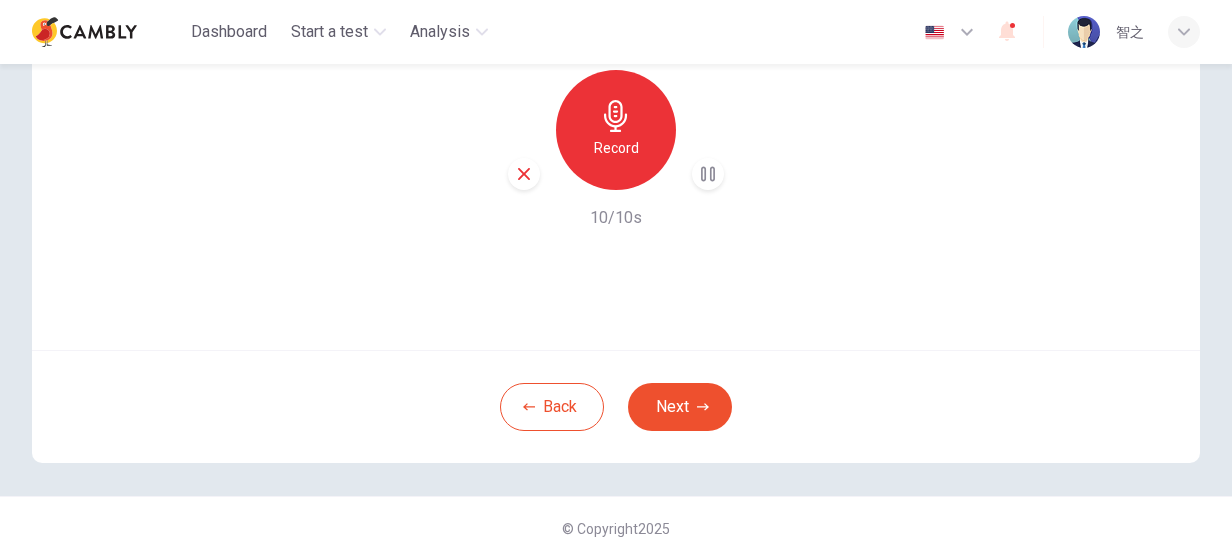scroll, scrollTop: 34, scrollLeft: 0, axis: vertical 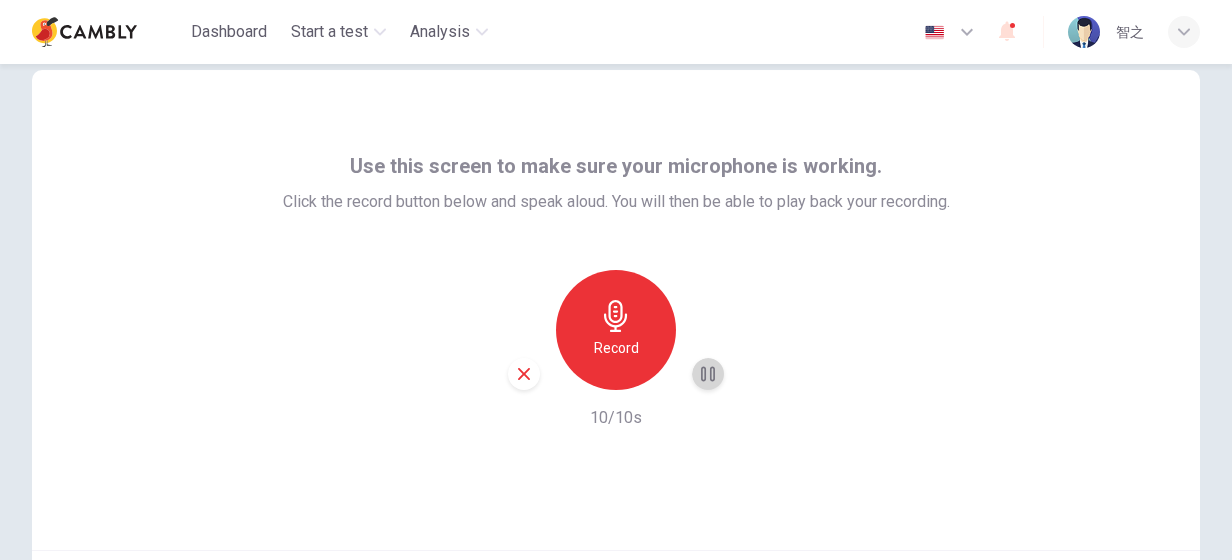 click 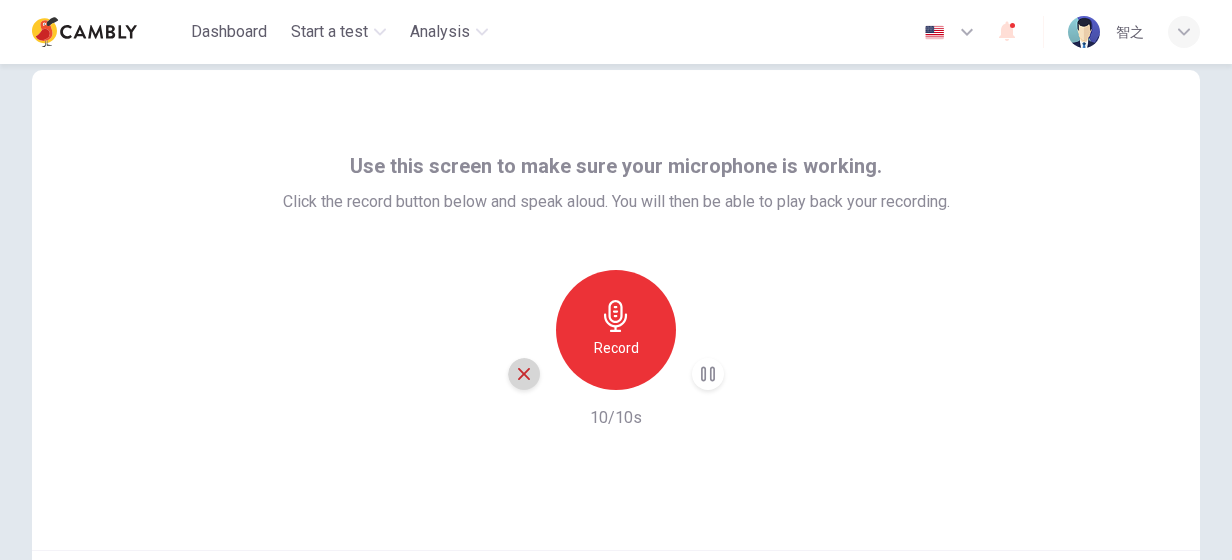 click 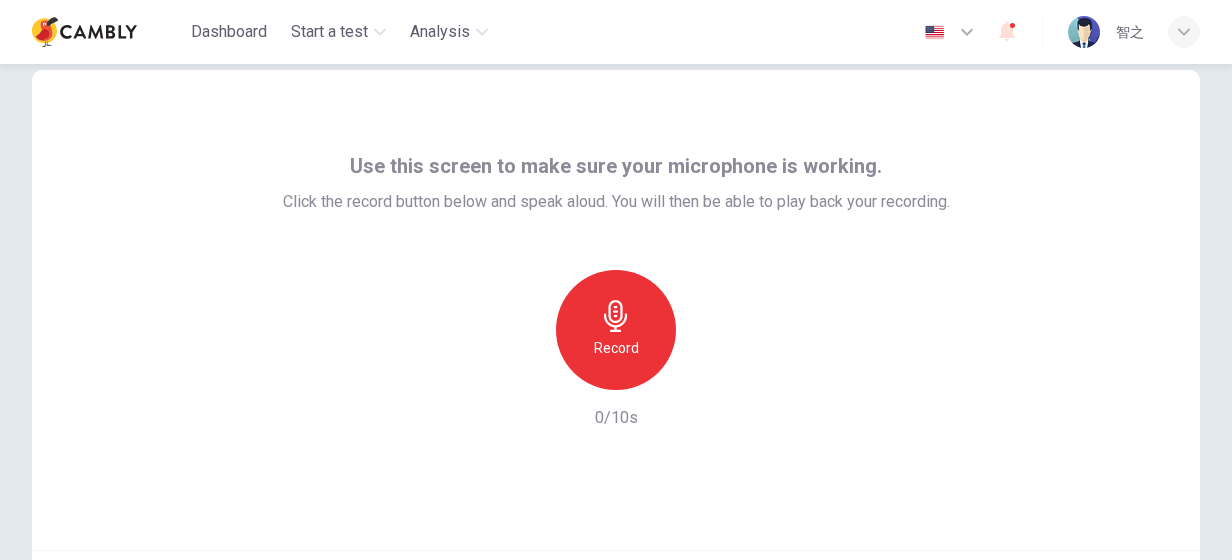 click on "Record" at bounding box center (616, 330) 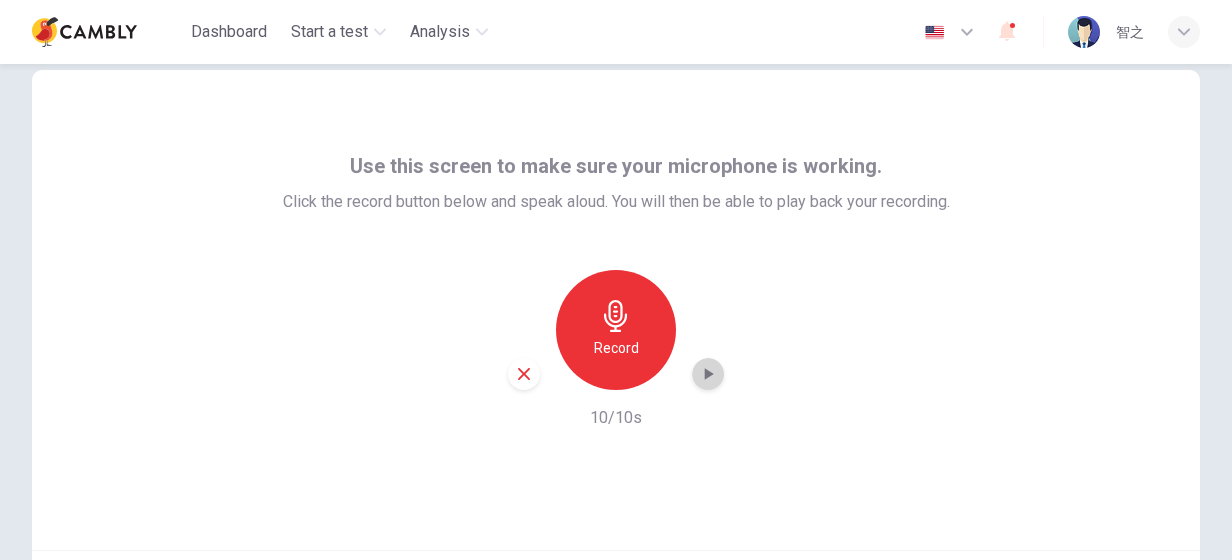 click at bounding box center [708, 374] 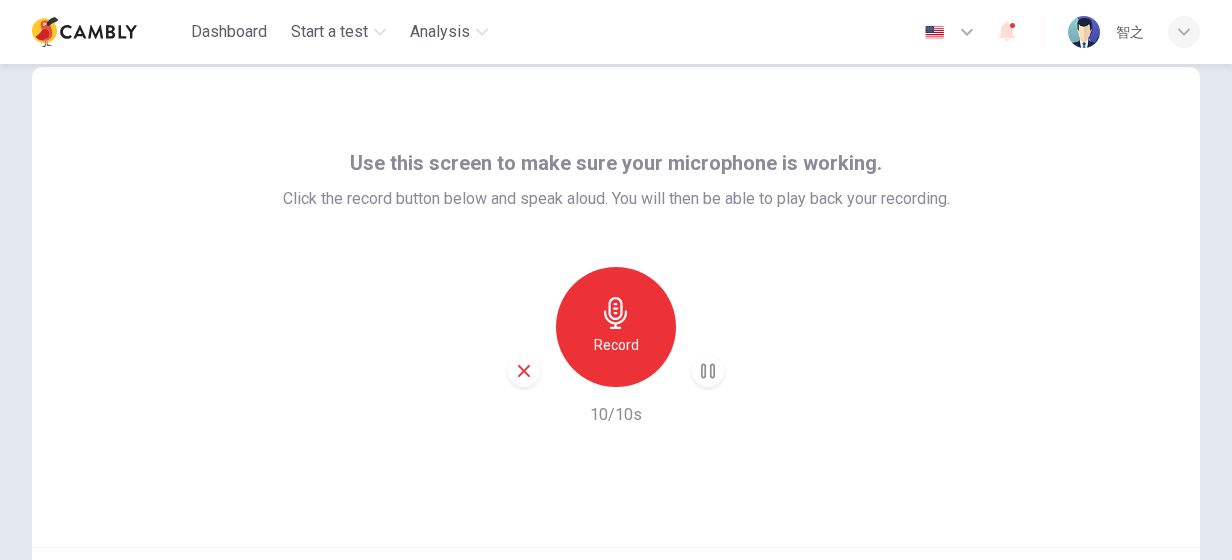 scroll, scrollTop: 34, scrollLeft: 0, axis: vertical 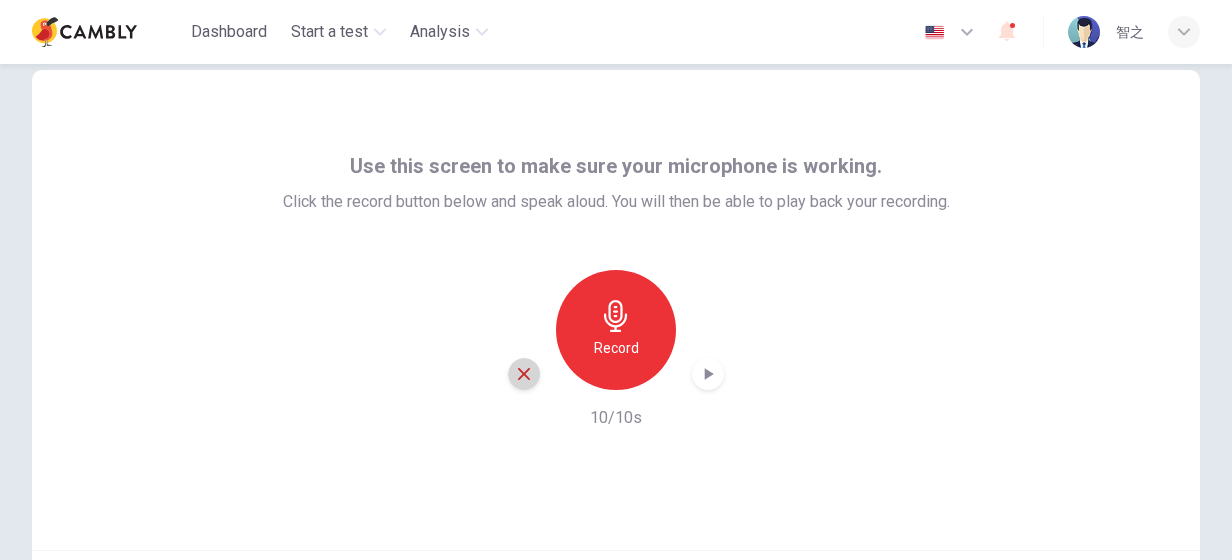 click 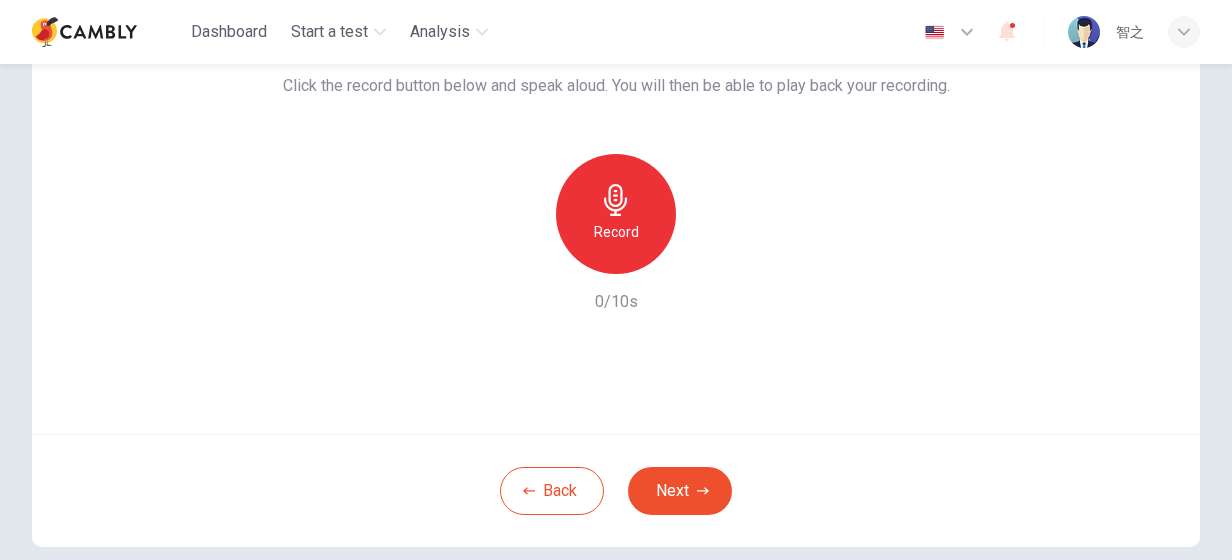 scroll, scrollTop: 34, scrollLeft: 0, axis: vertical 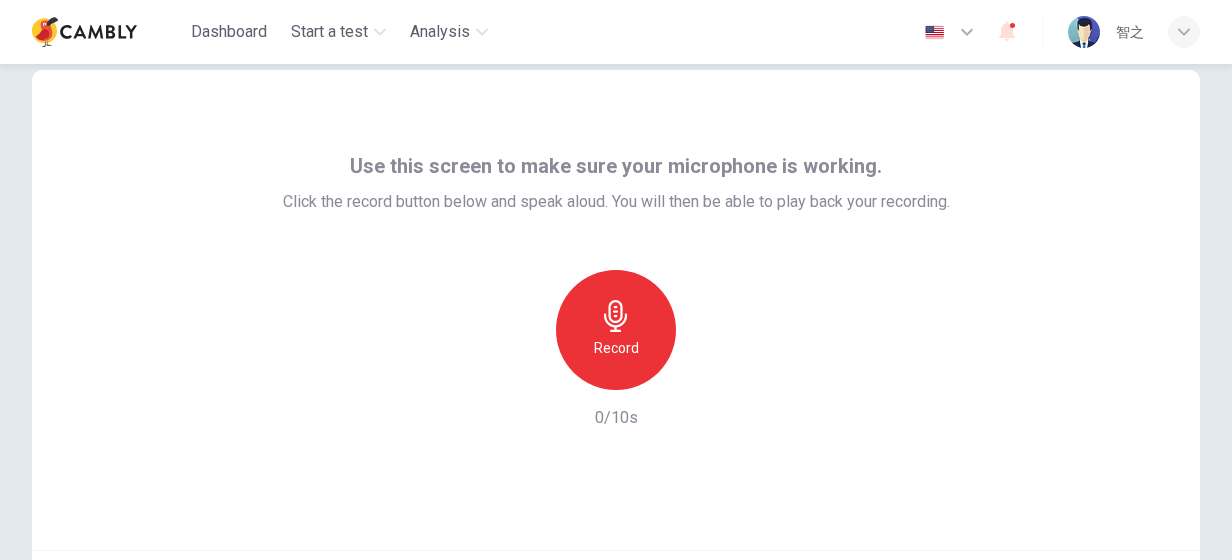 click on "Record" at bounding box center [616, 330] 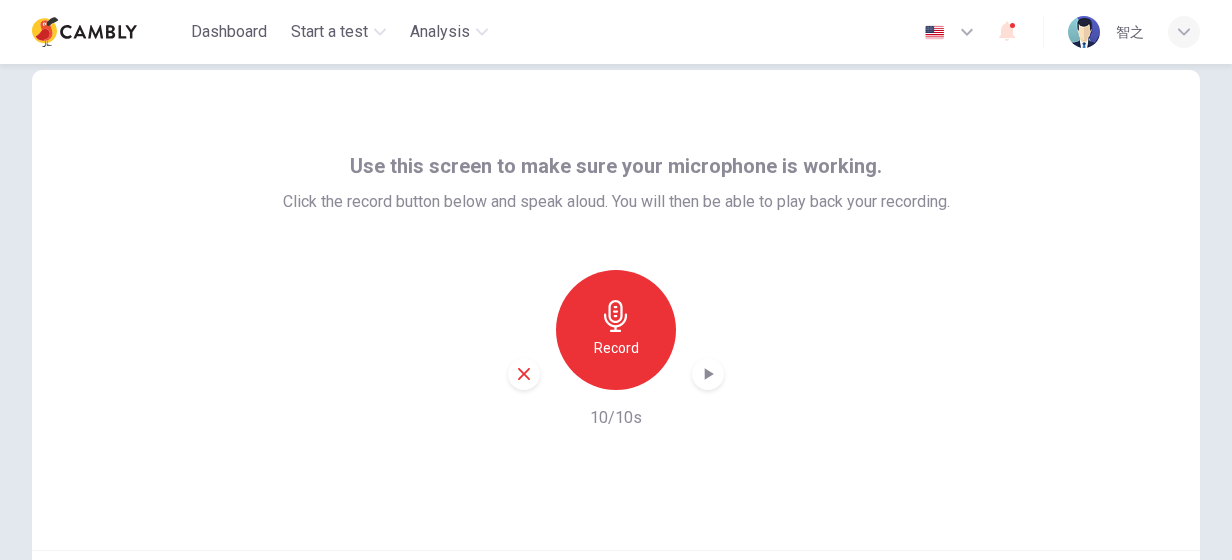 click 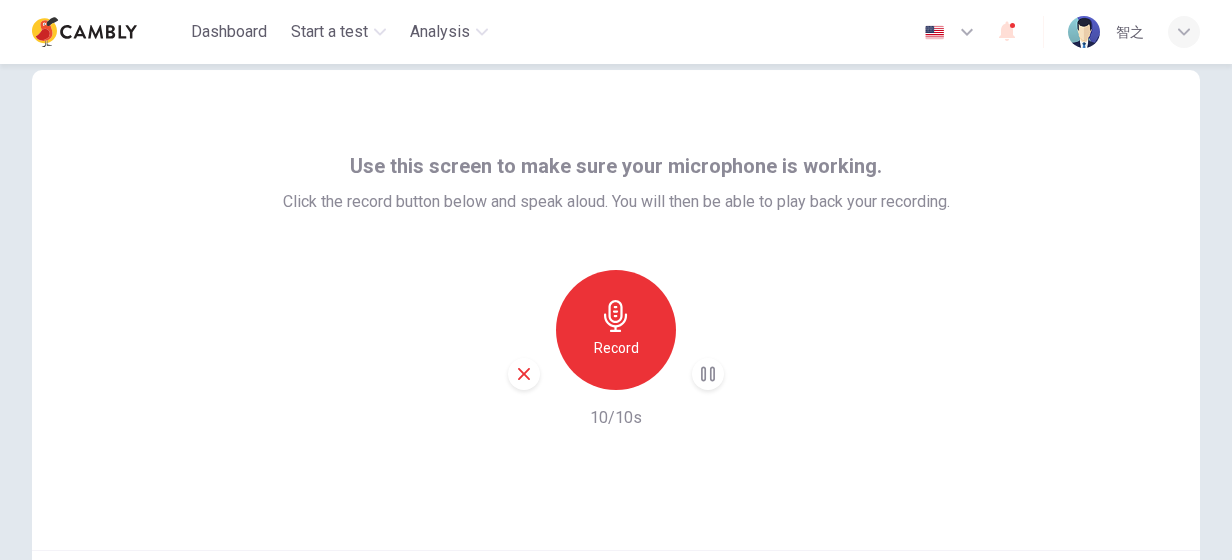 click on "Use this screen to make sure your microphone is working. Click the record button below and speak aloud. You will then be able to play back your recording. Record 10/10s" at bounding box center (616, 290) 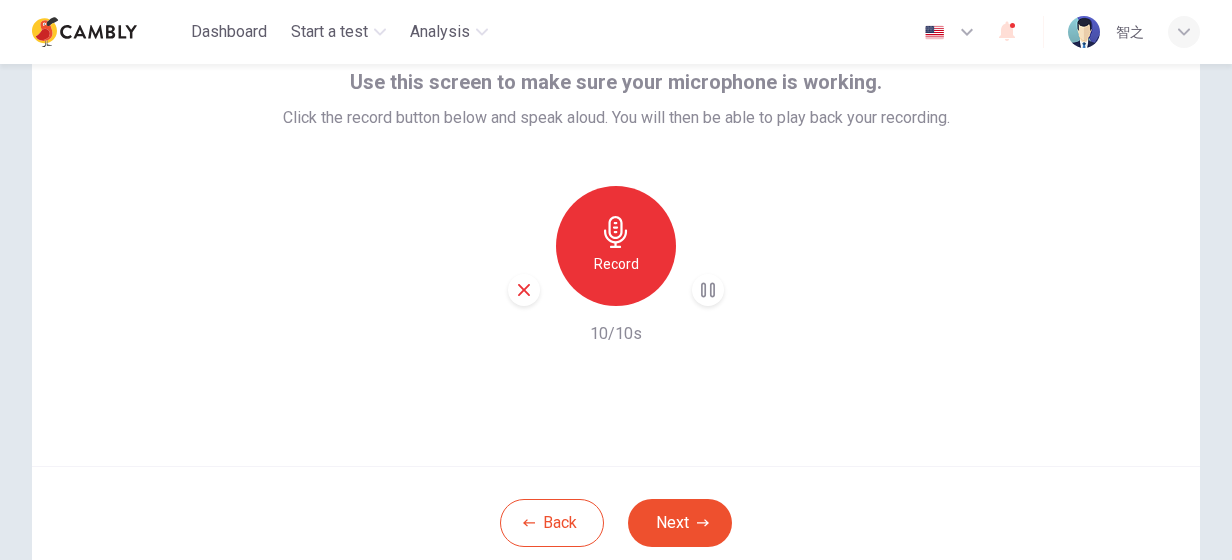 scroll, scrollTop: 234, scrollLeft: 0, axis: vertical 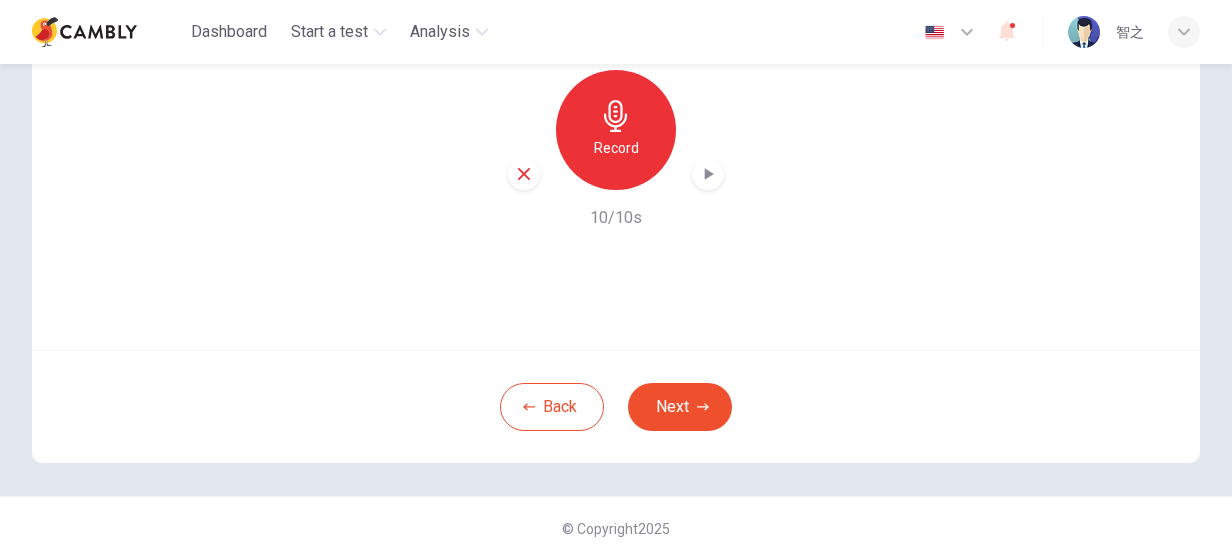 click on "Record" at bounding box center [616, 148] 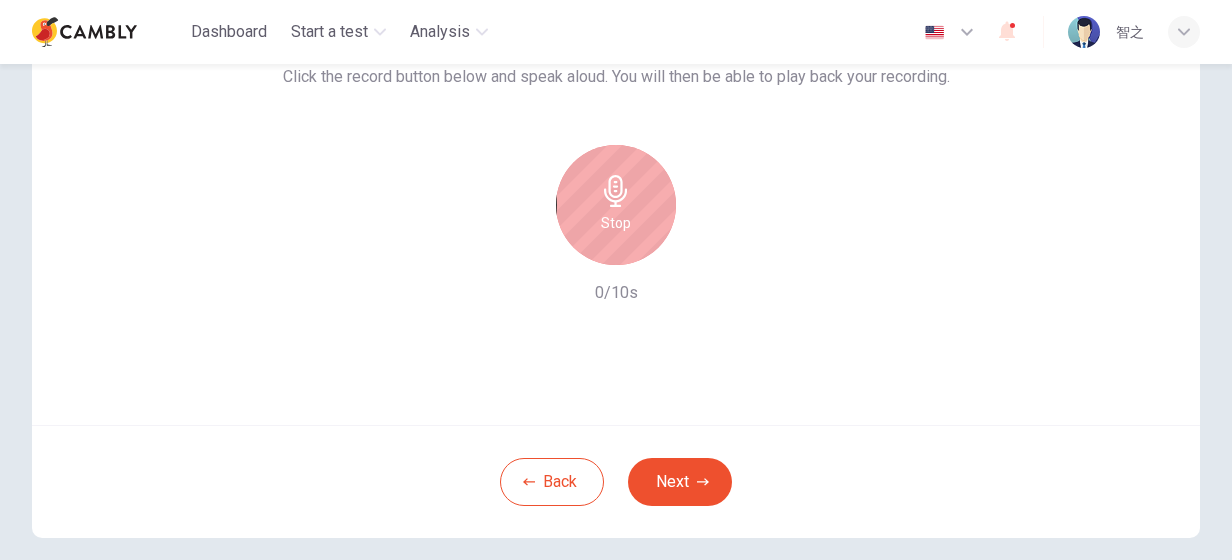 scroll, scrollTop: 34, scrollLeft: 0, axis: vertical 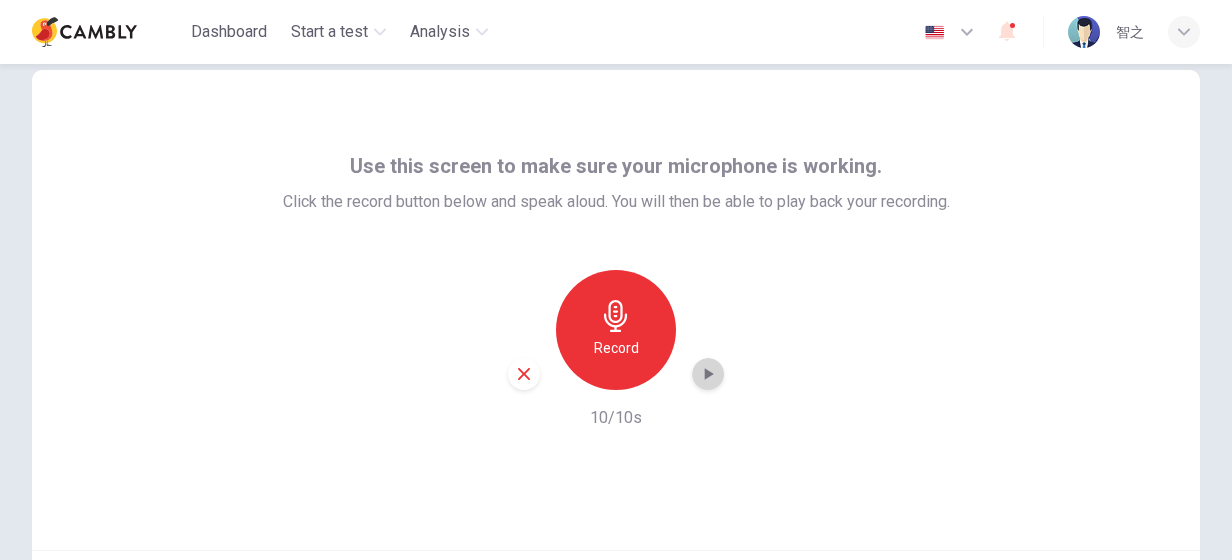 click at bounding box center (708, 374) 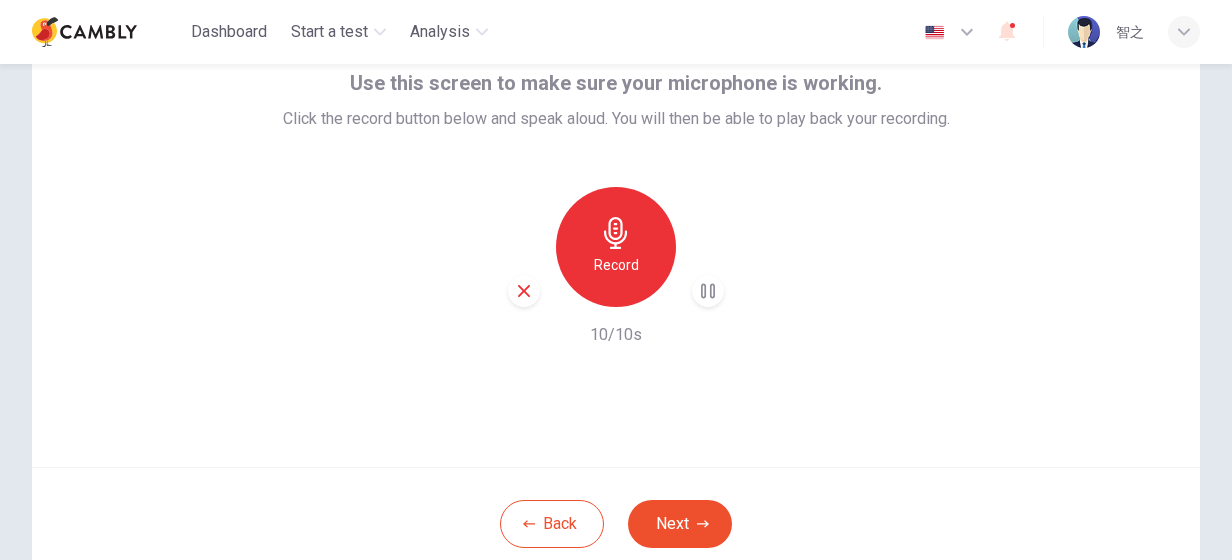 scroll, scrollTop: 234, scrollLeft: 0, axis: vertical 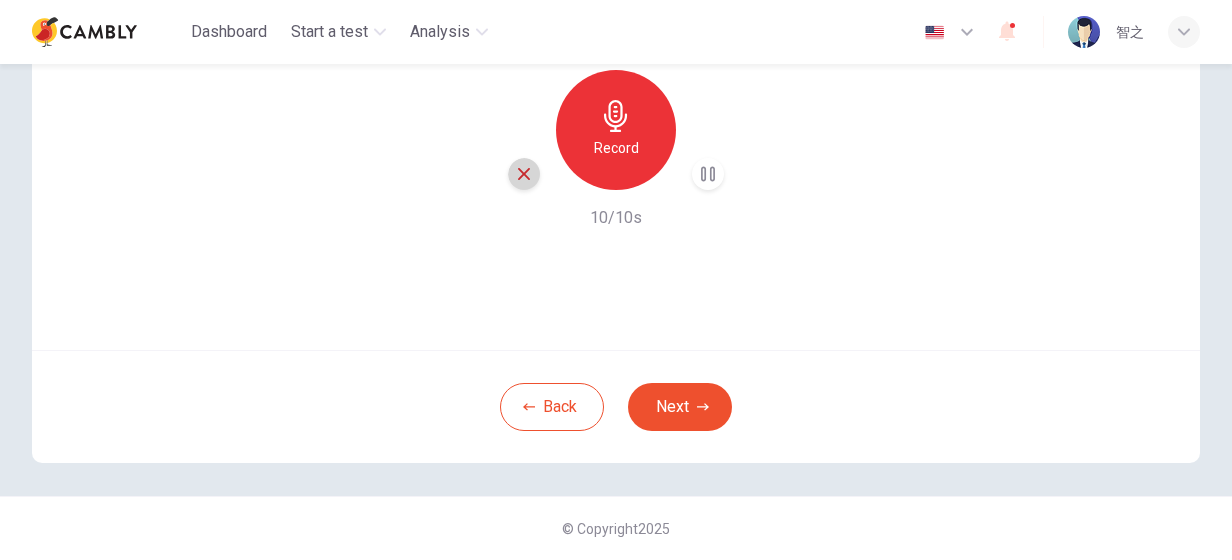 click 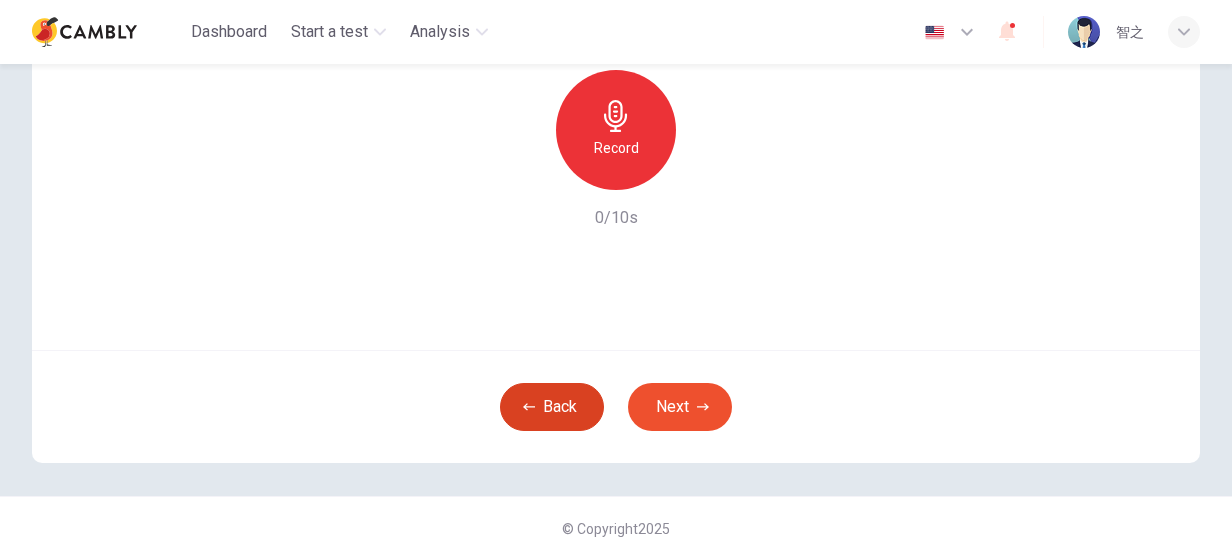 click on "Back" at bounding box center (552, 407) 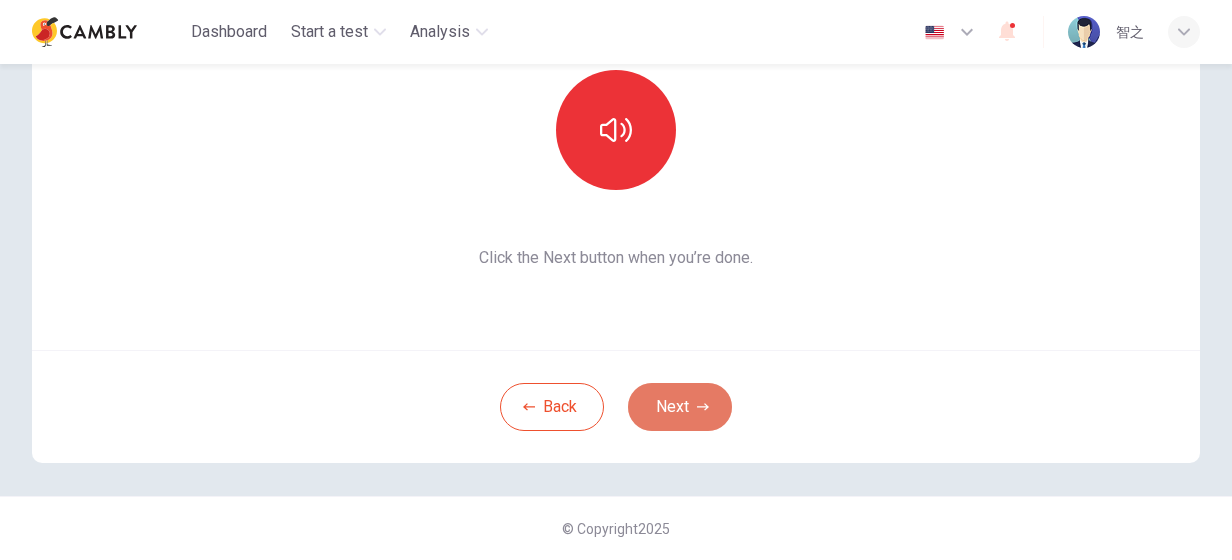 click 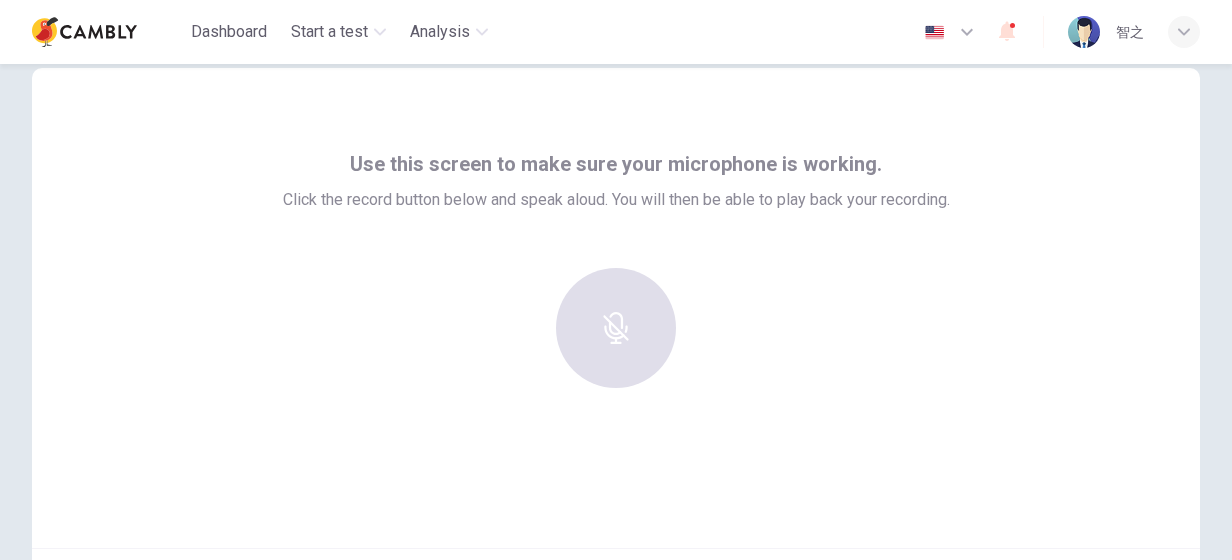 scroll, scrollTop: 34, scrollLeft: 0, axis: vertical 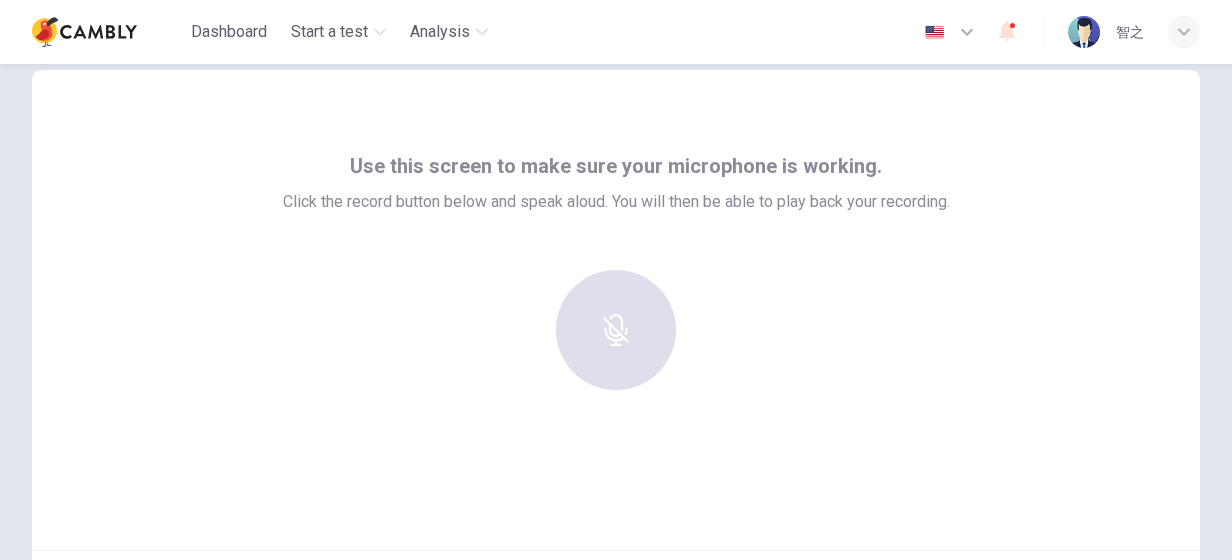 click on "Click the record button below and speak aloud. You will then be able to play back your recording." at bounding box center [616, 202] 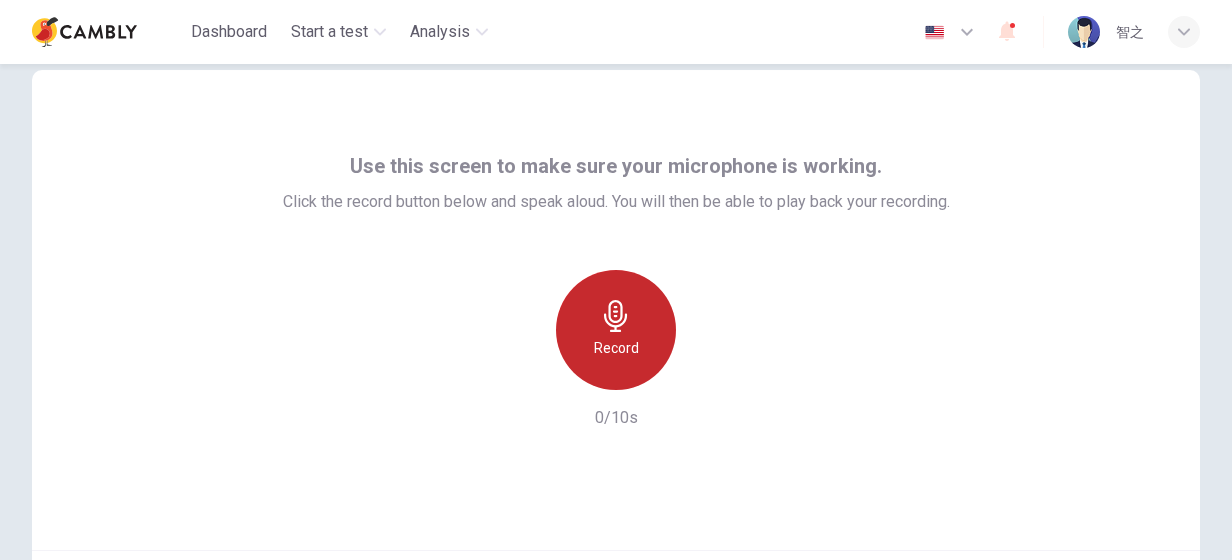 click 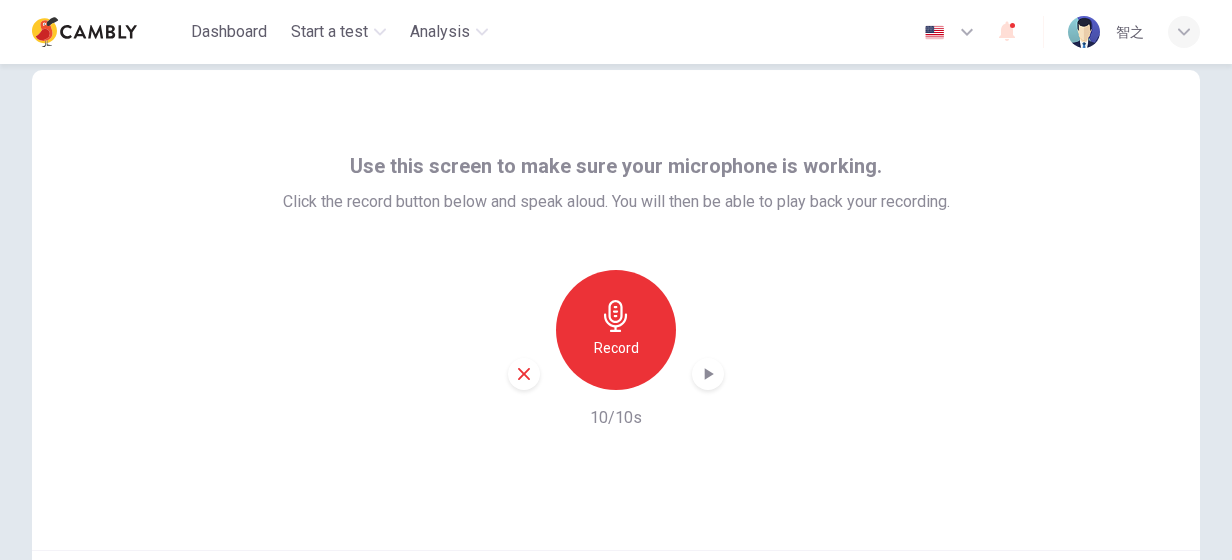click 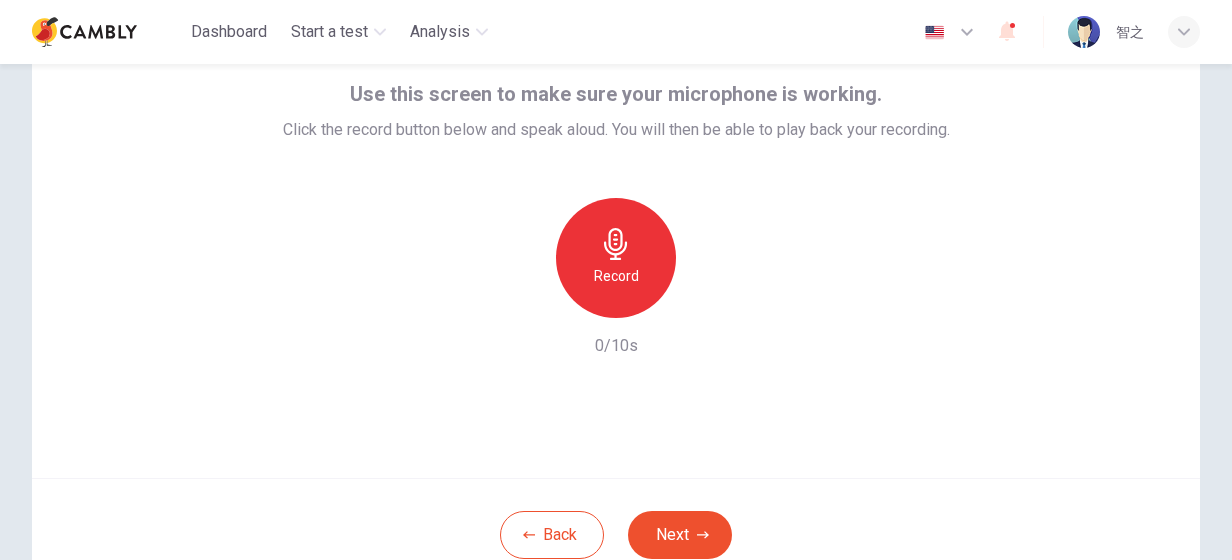 scroll, scrollTop: 234, scrollLeft: 0, axis: vertical 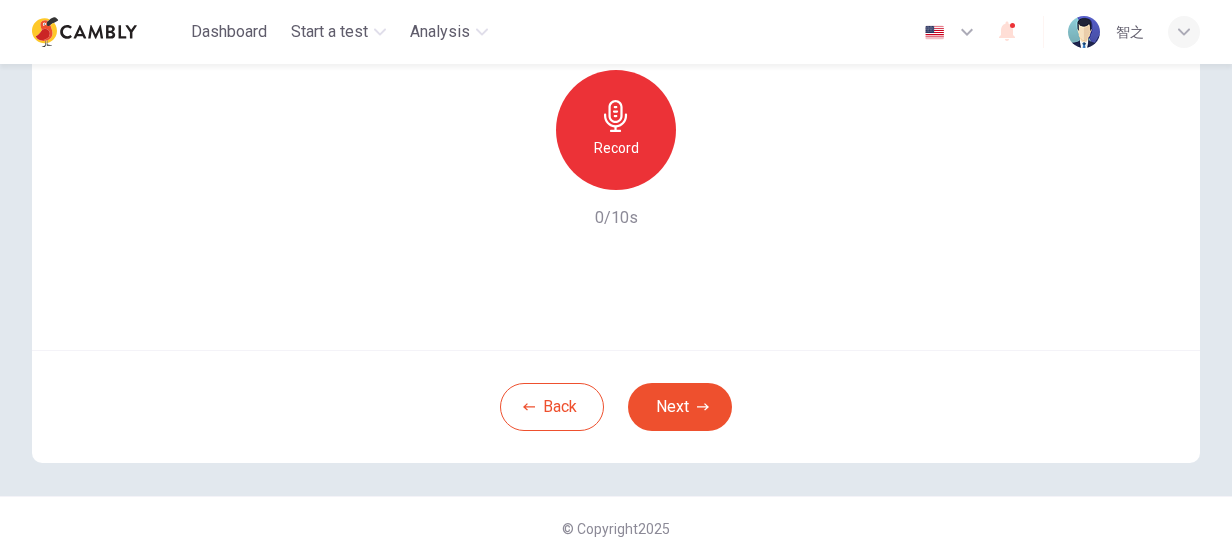 click on "Back Next" at bounding box center (616, 406) 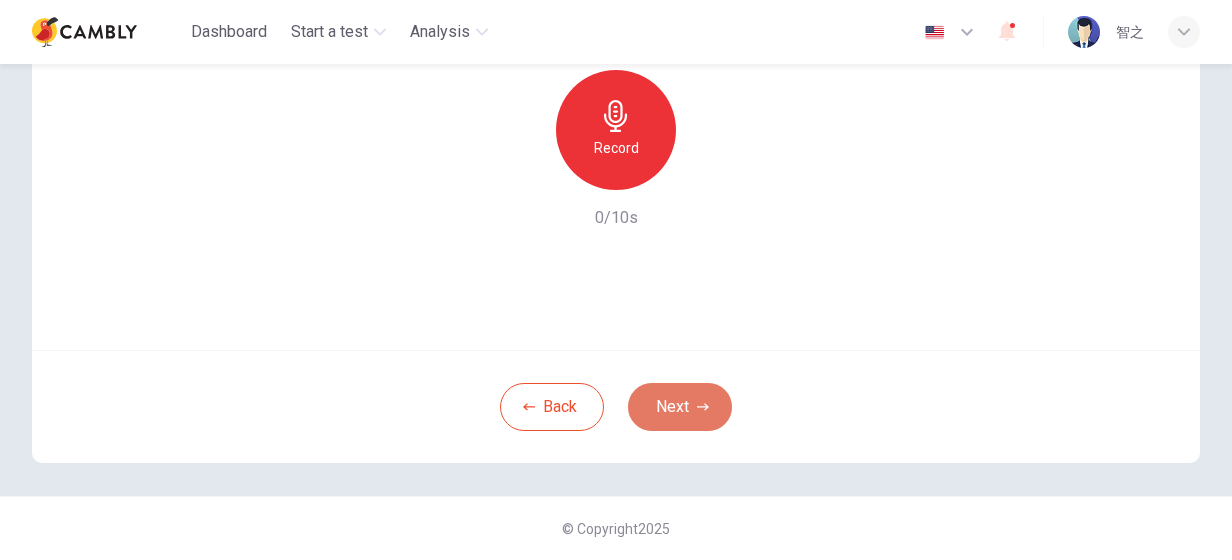 click 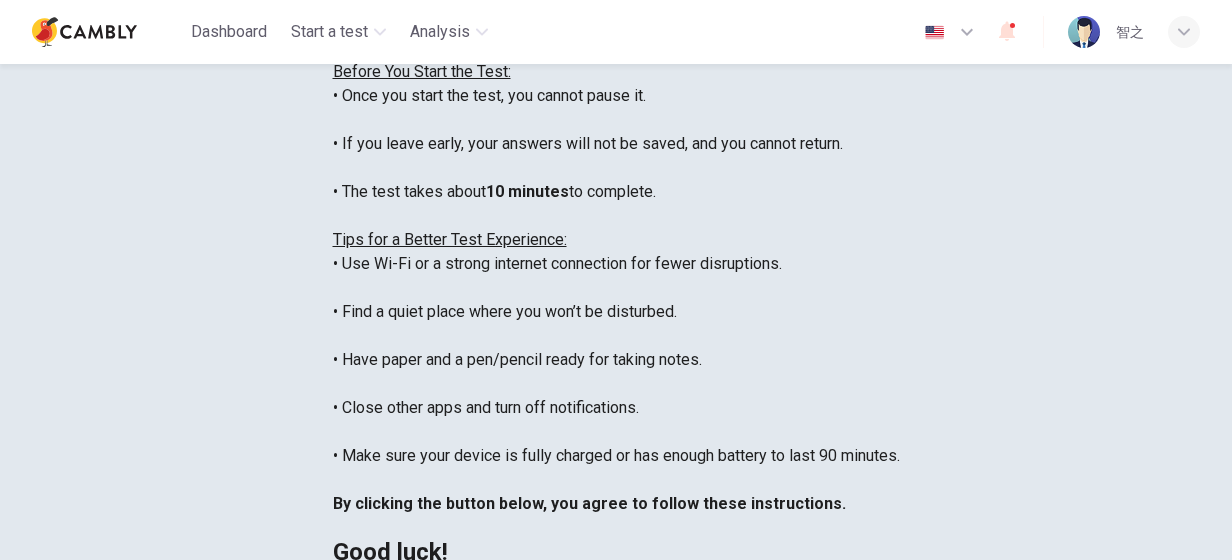 scroll, scrollTop: 0, scrollLeft: 0, axis: both 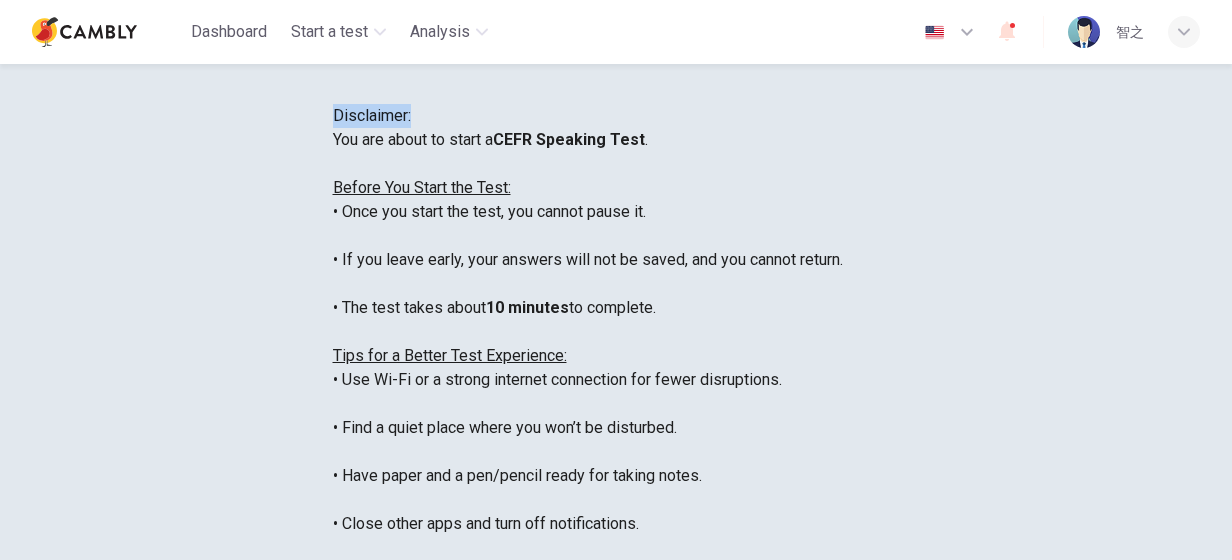 drag, startPoint x: 518, startPoint y: 152, endPoint x: 674, endPoint y: 164, distance: 156.46086 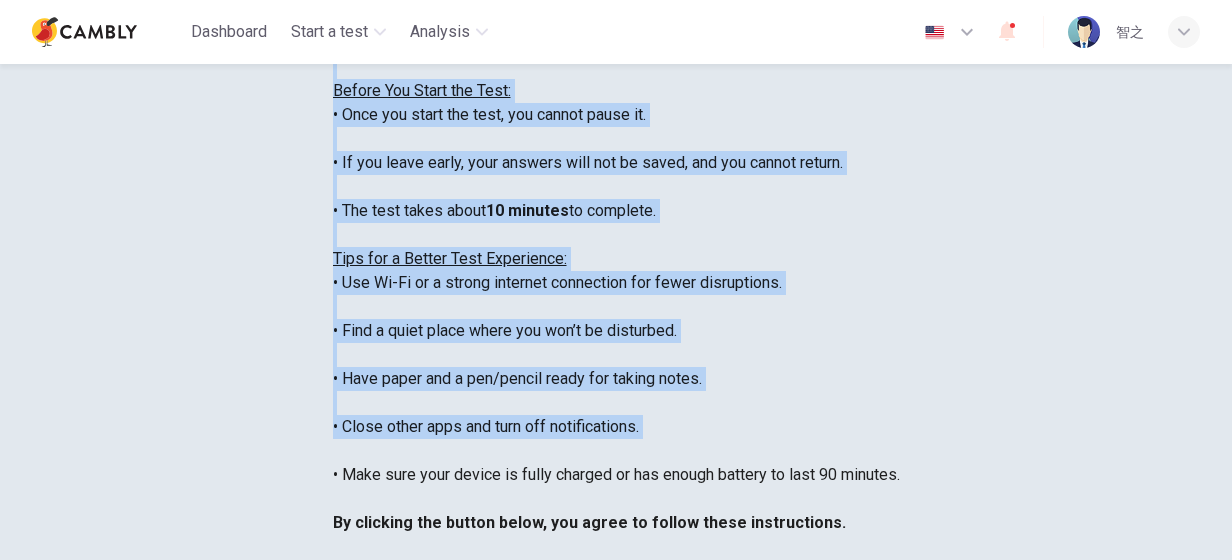 scroll, scrollTop: 264, scrollLeft: 0, axis: vertical 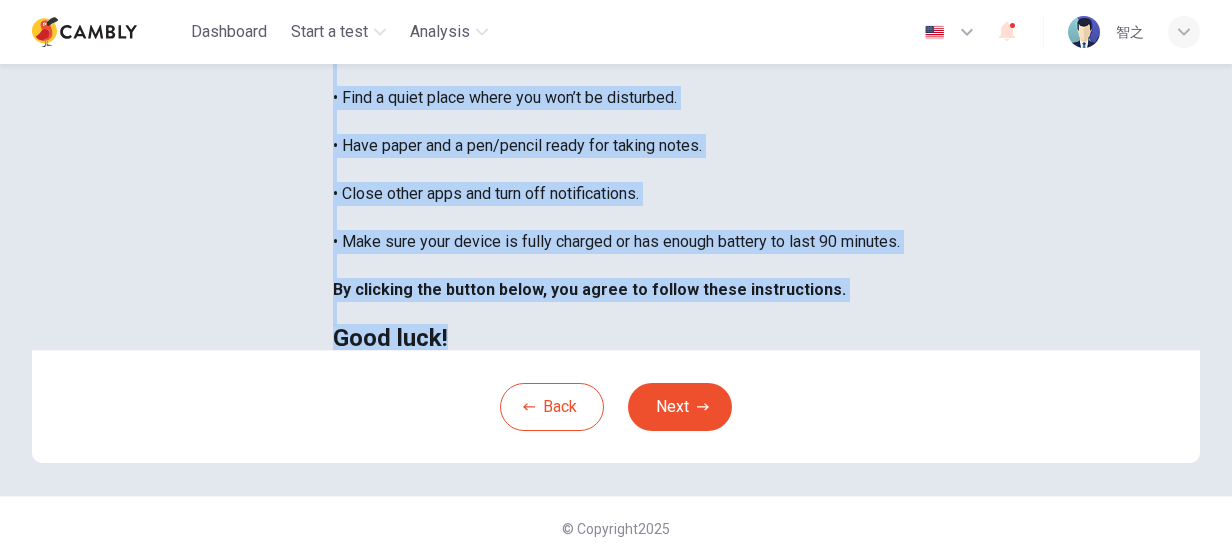 drag, startPoint x: 88, startPoint y: 246, endPoint x: 413, endPoint y: 352, distance: 341.8494 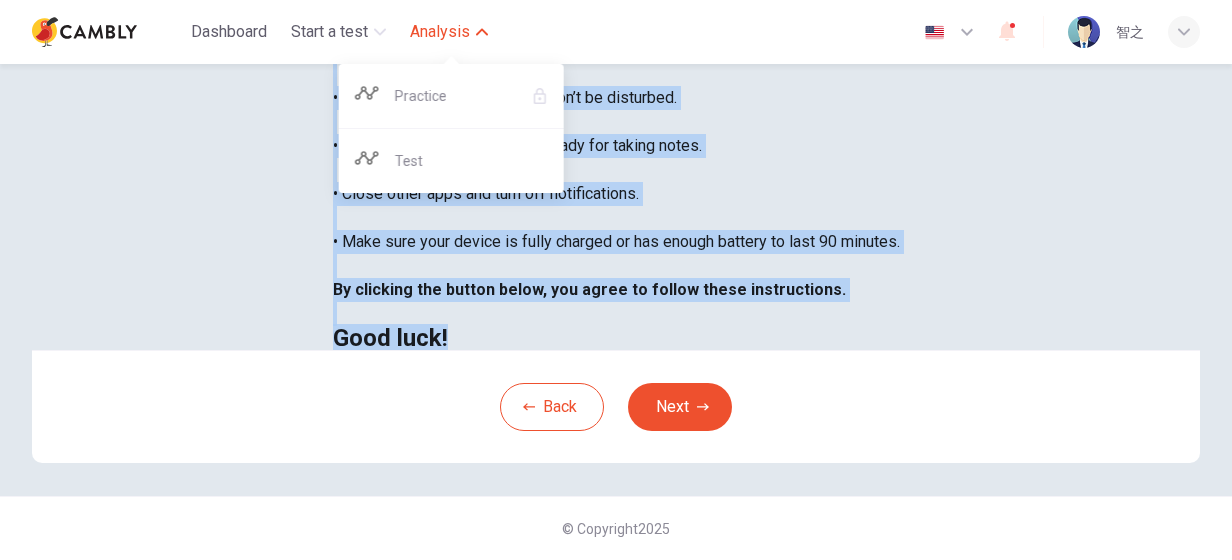 copy on "You are about to start a CEFR Speaking Test .
Before You Start the Test:
• Once you start the test, you cannot pause it.
• If you leave early, your answers will not be saved, and you cannot return.
• The test takes about 10 minutes to complete.
Tips for a Better Test Experience:
• Use Wi-Fi or a strong internet connection for fewer disruptions.
• Find a quiet place where you won’t be disturbed.
• Have paper and a pen/pencil ready for taking notes.
• Close other apps and turn off notifications.
• Make sure your device is fully charged or has enough battery to last 90 minutes.
By clicking the button below, you agree to follow these instructions.
Good luck!" 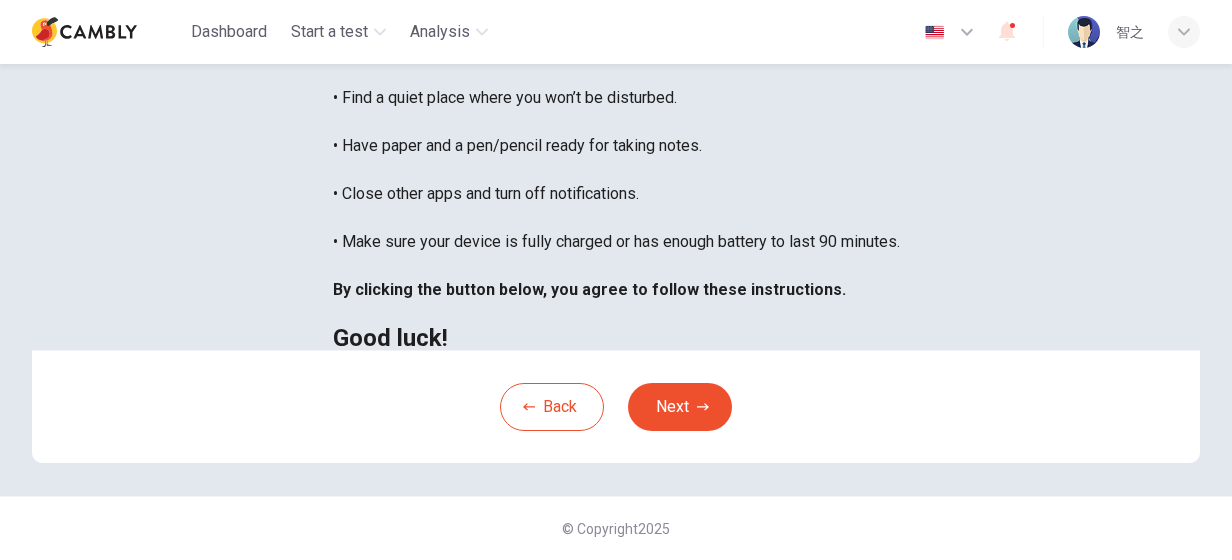 click on "Back Next" at bounding box center (616, 406) 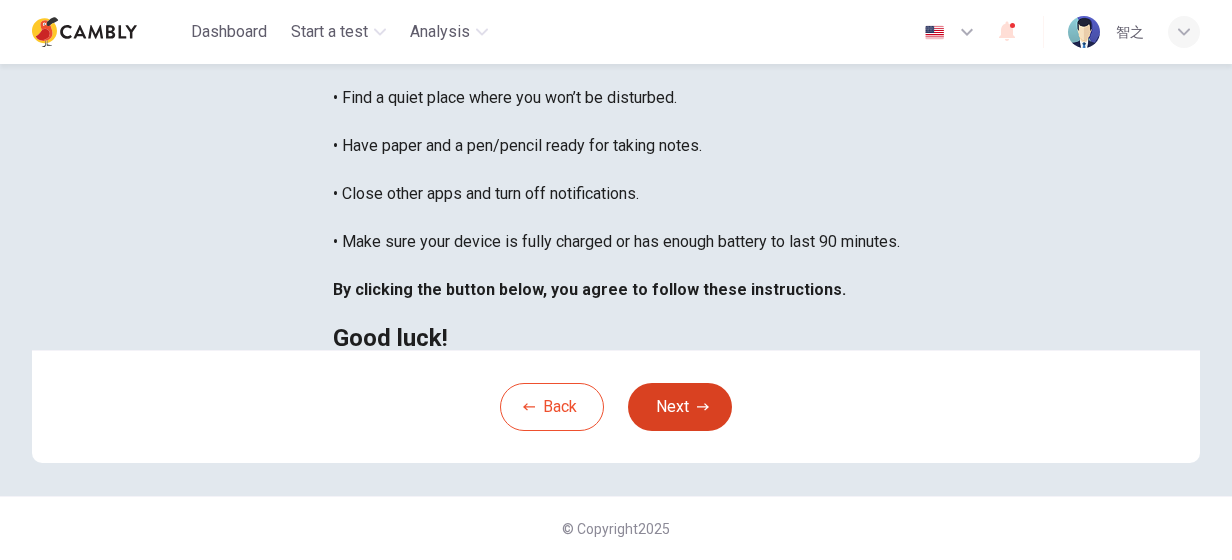 click on "Next" at bounding box center [680, 407] 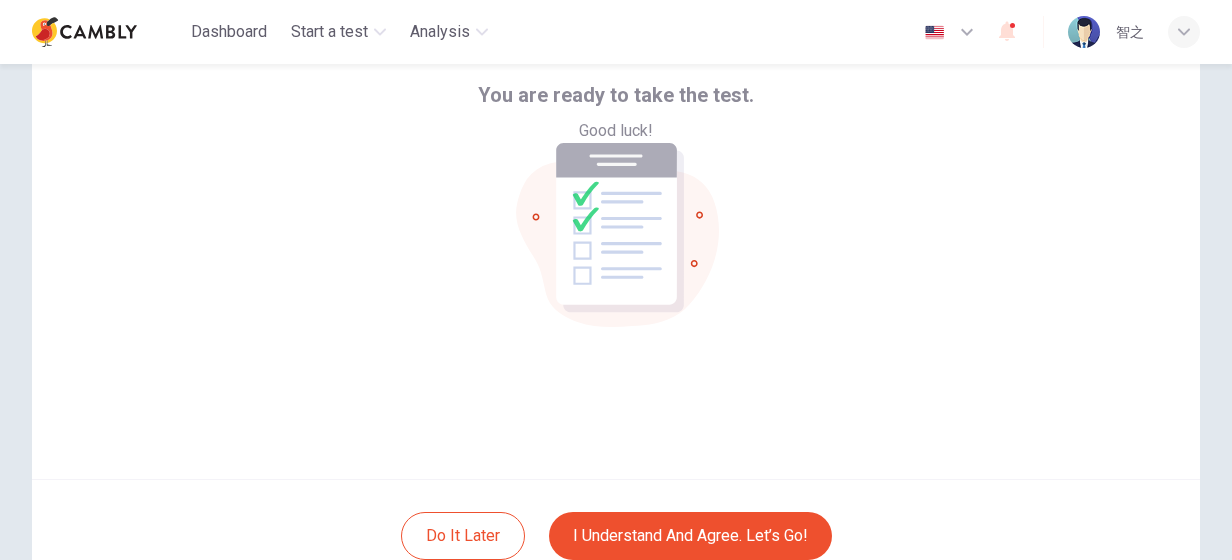scroll, scrollTop: 234, scrollLeft: 0, axis: vertical 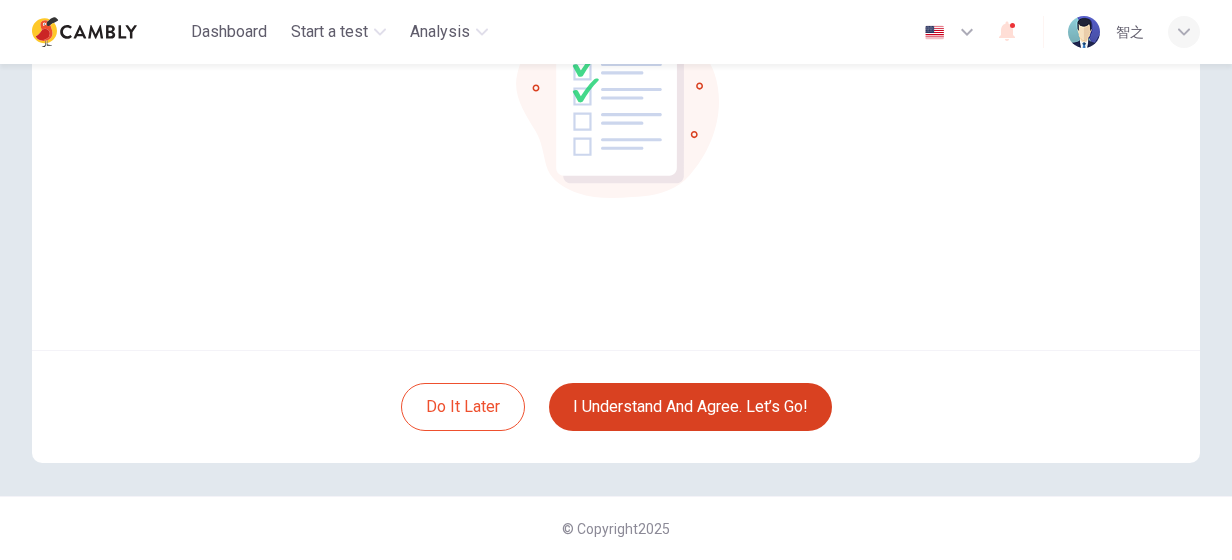 click on "I understand and agree. Let’s go!" at bounding box center (690, 407) 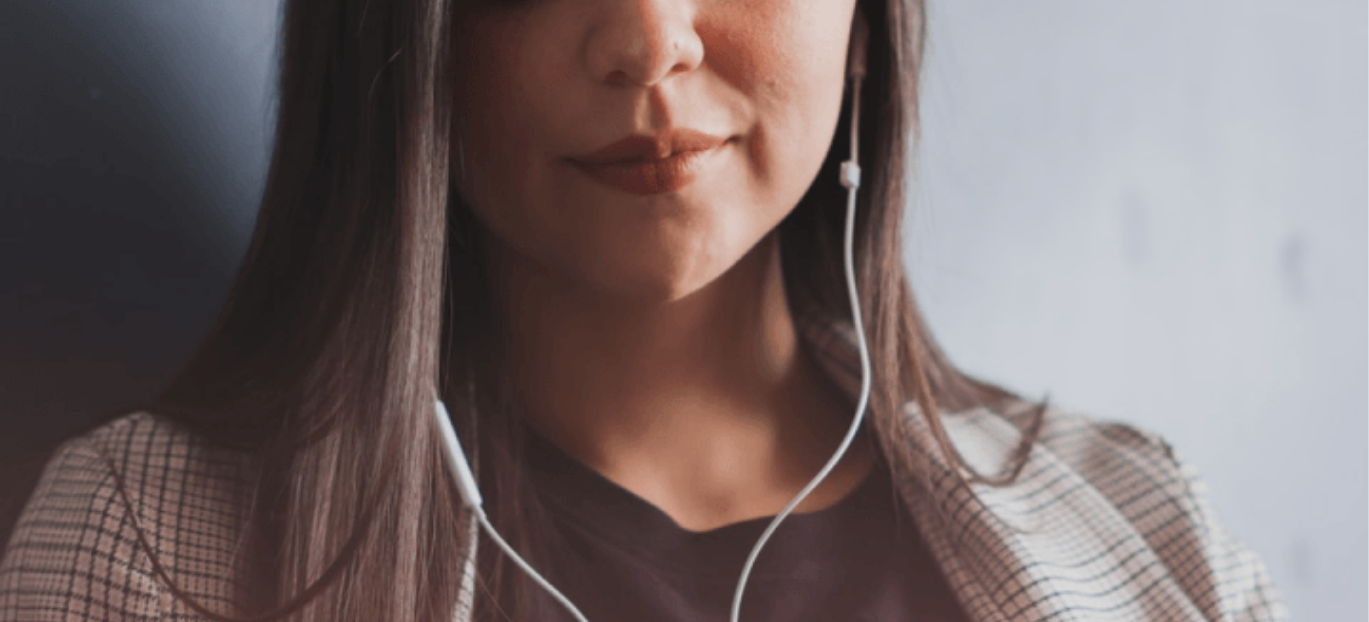 scroll, scrollTop: 140, scrollLeft: 0, axis: vertical 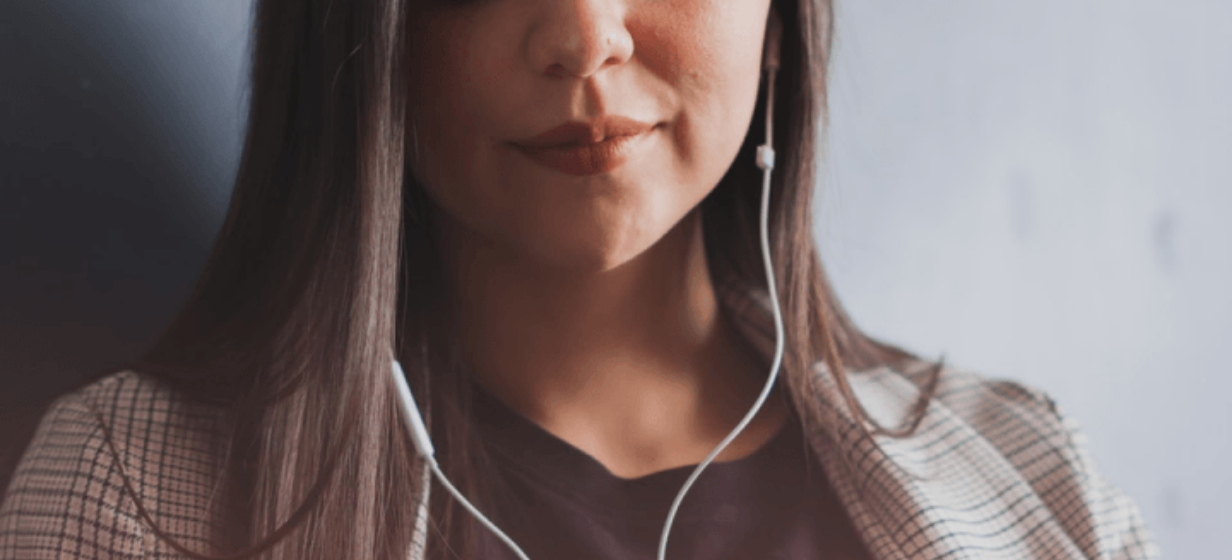 drag, startPoint x: 366, startPoint y: 331, endPoint x: 197, endPoint y: 292, distance: 173.44164 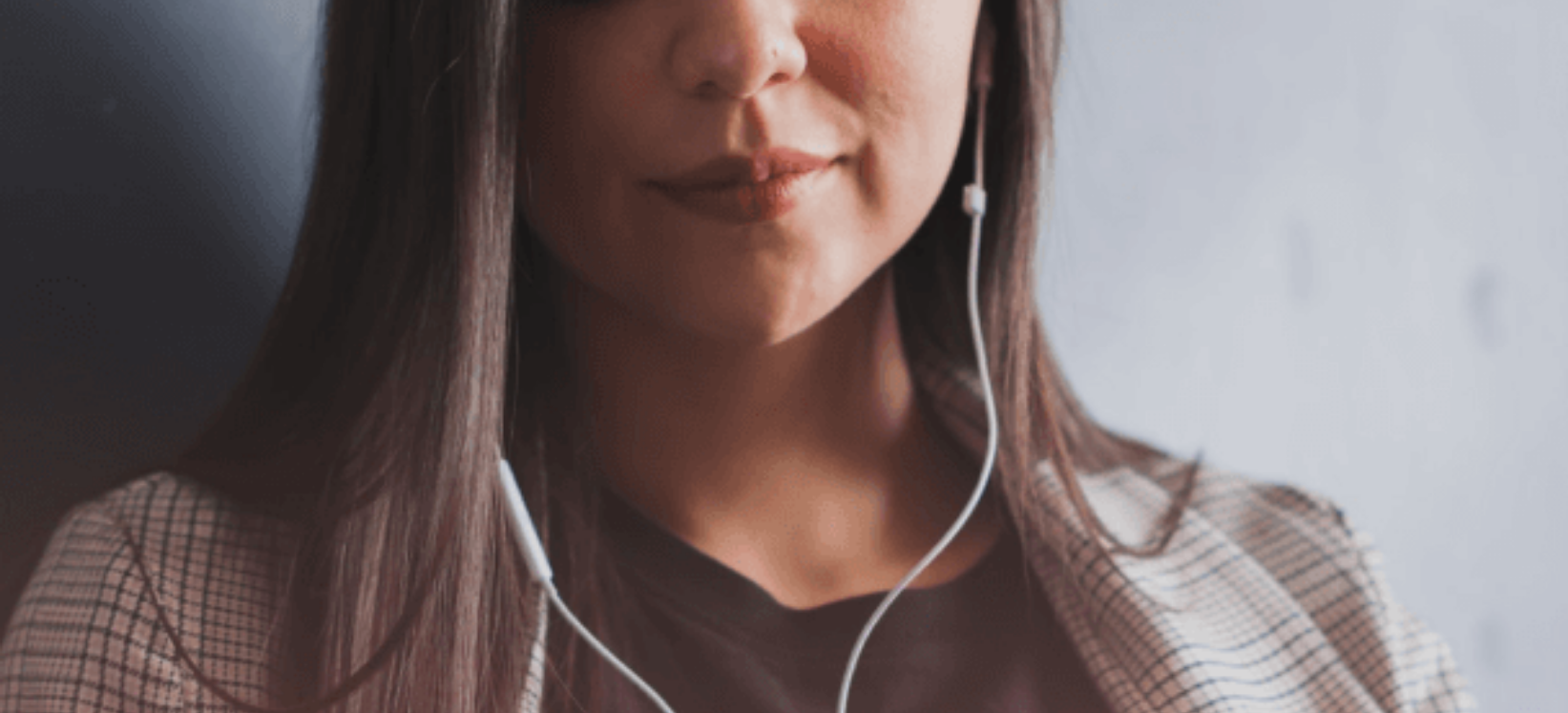 scroll, scrollTop: 63, scrollLeft: 0, axis: vertical 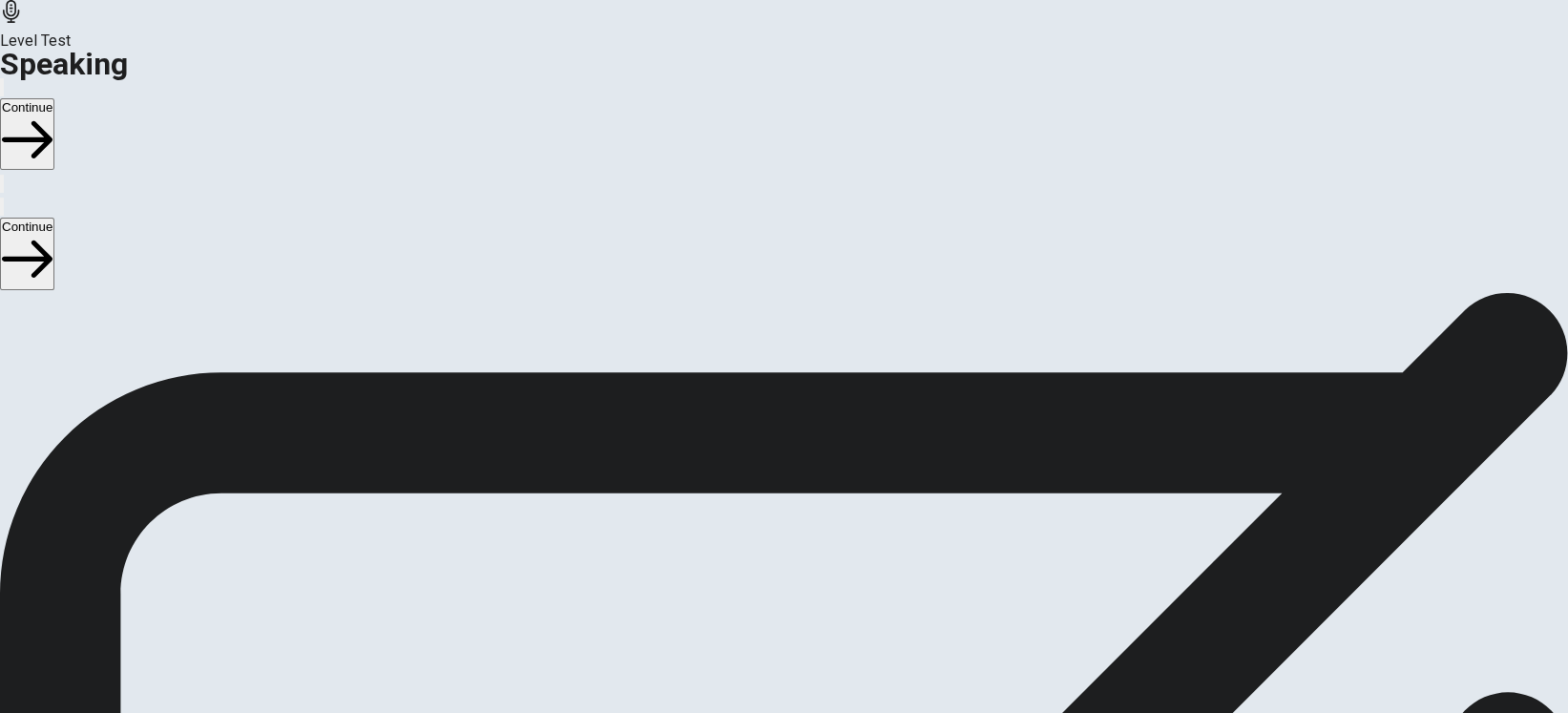 click on "Check if your microphone works here.
Record your voice.
Try to play it back.
If you can hear yourself, click Continue to start speaking.
If you  cannot  hear yourself, check your microphone settings and try again." at bounding box center (242, 226) 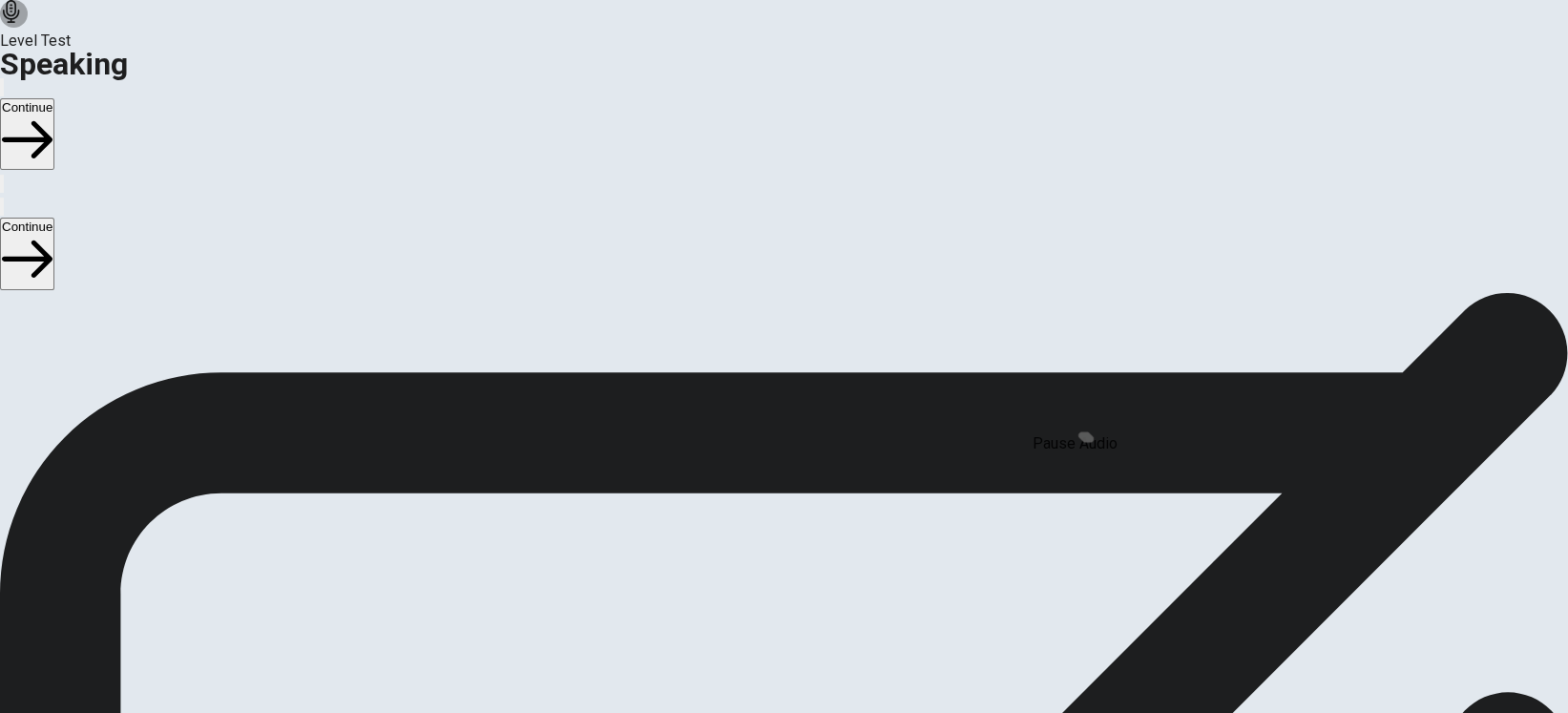 click at bounding box center (6, 3514) 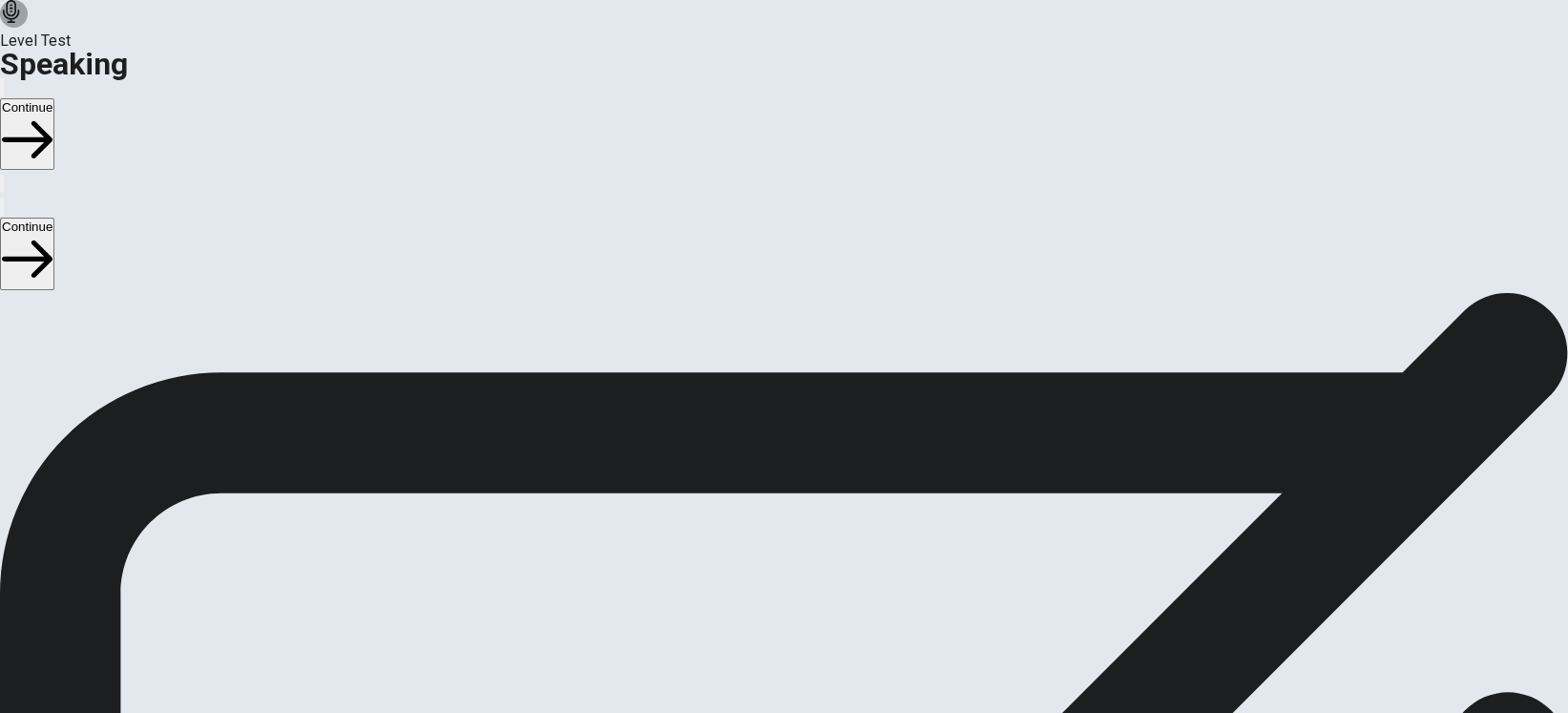 click at bounding box center (2, 3514) 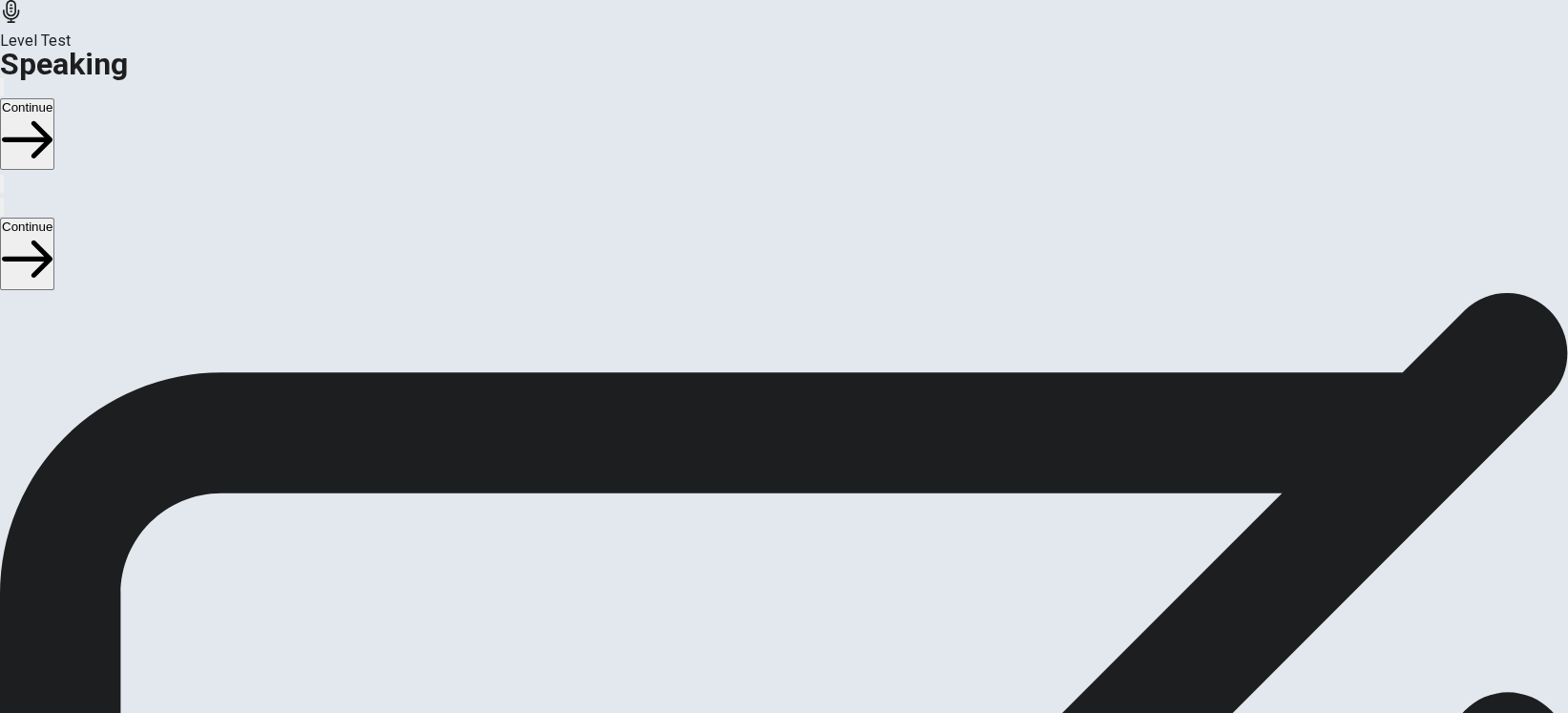 scroll, scrollTop: 0, scrollLeft: 0, axis: both 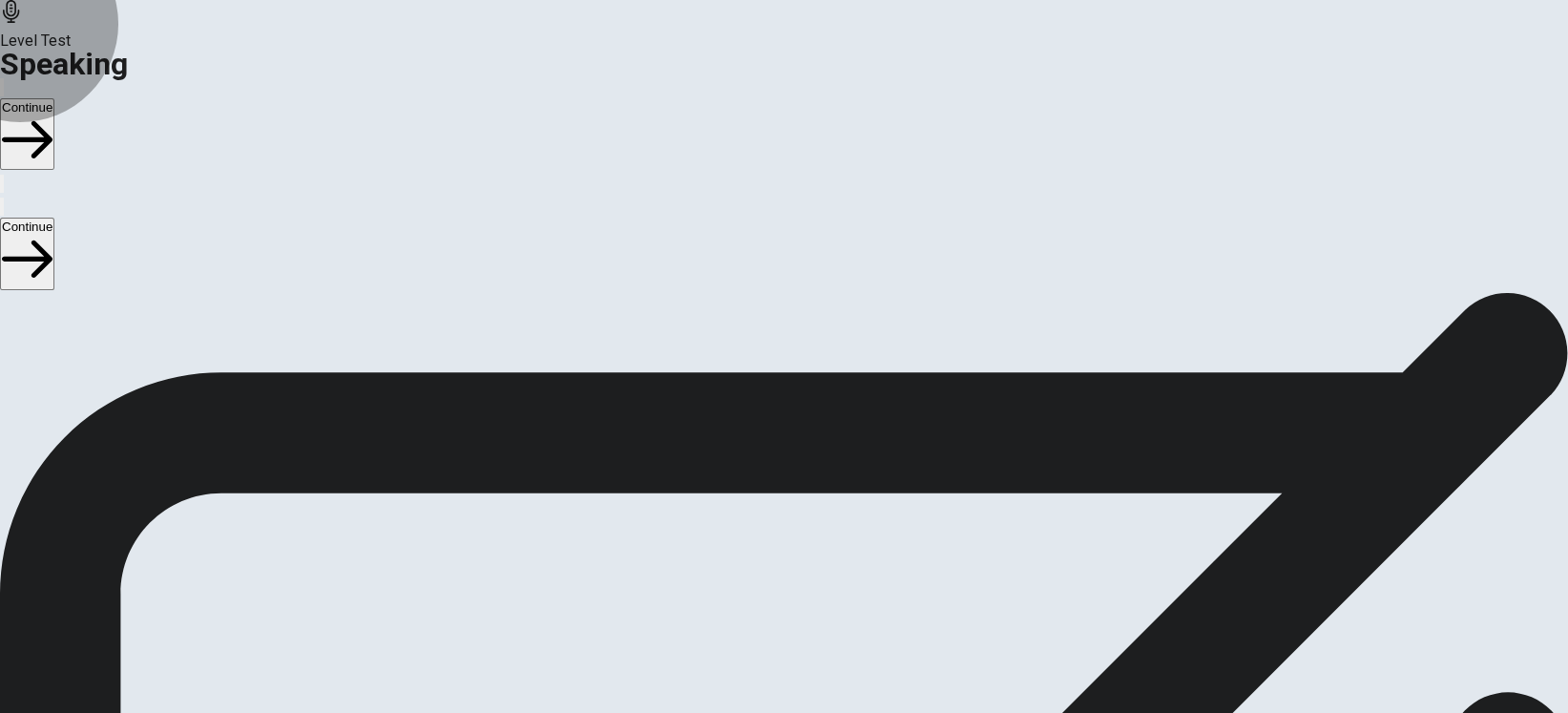 click on "Continue" at bounding box center (27, 134) 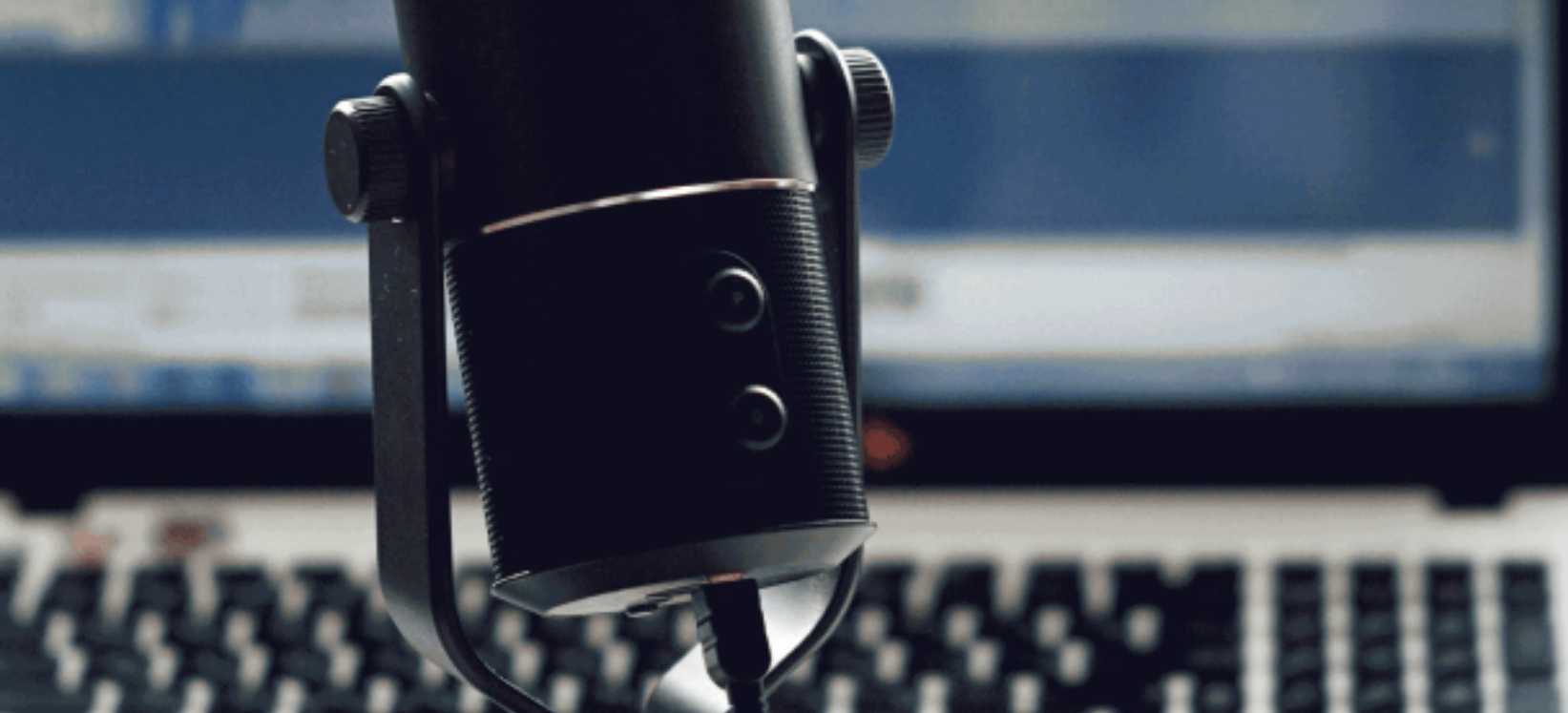 scroll, scrollTop: 254, scrollLeft: 0, axis: vertical 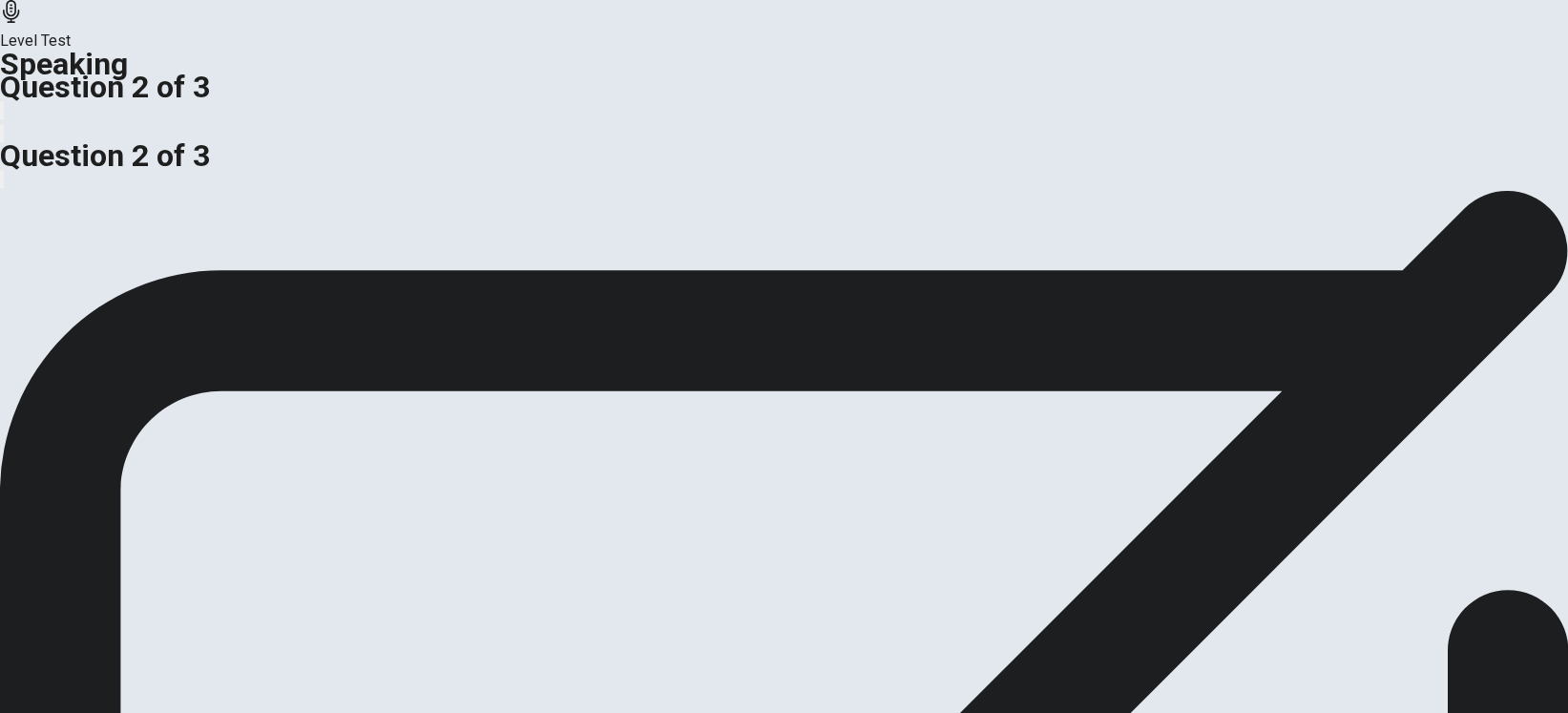 drag, startPoint x: 252, startPoint y: 131, endPoint x: 443, endPoint y: 176, distance: 196.22946 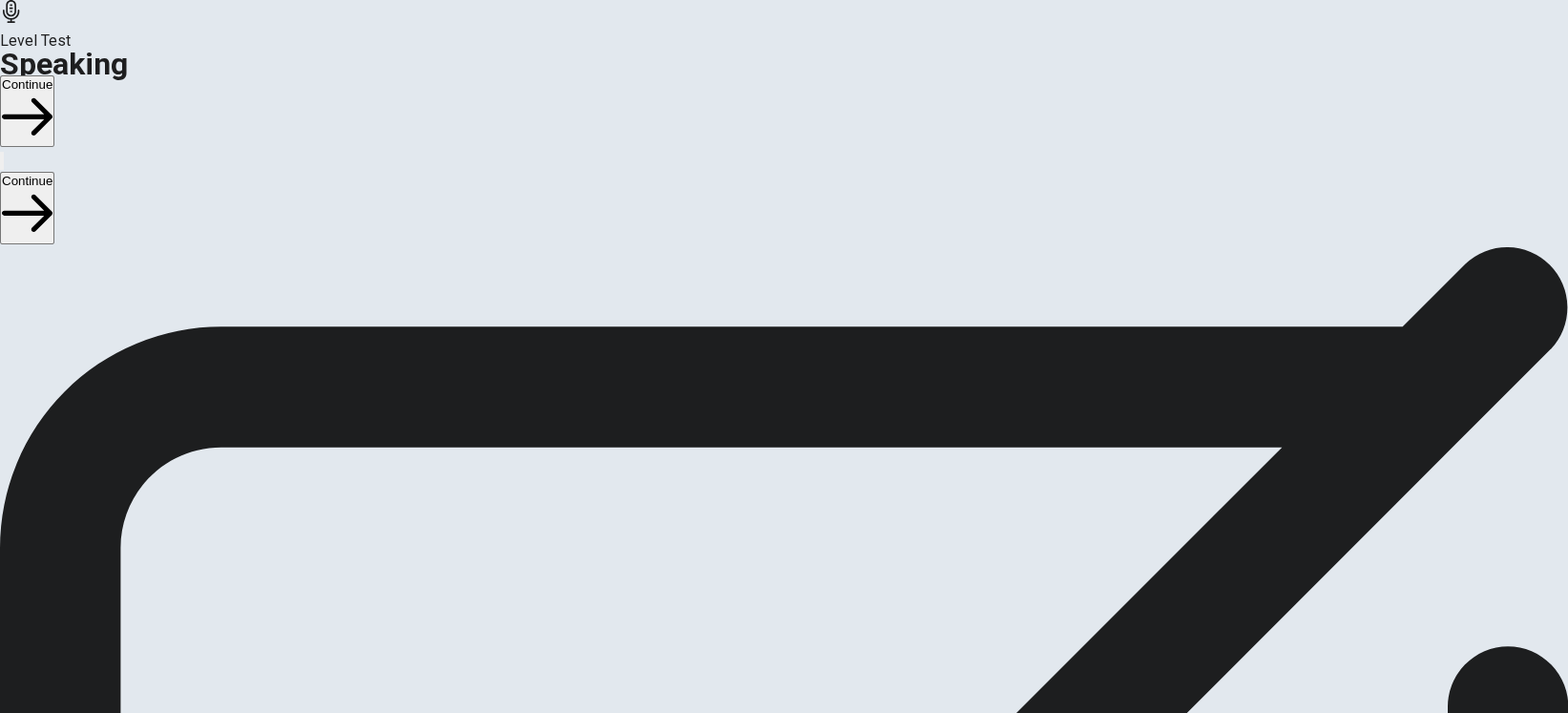 scroll, scrollTop: 0, scrollLeft: 0, axis: both 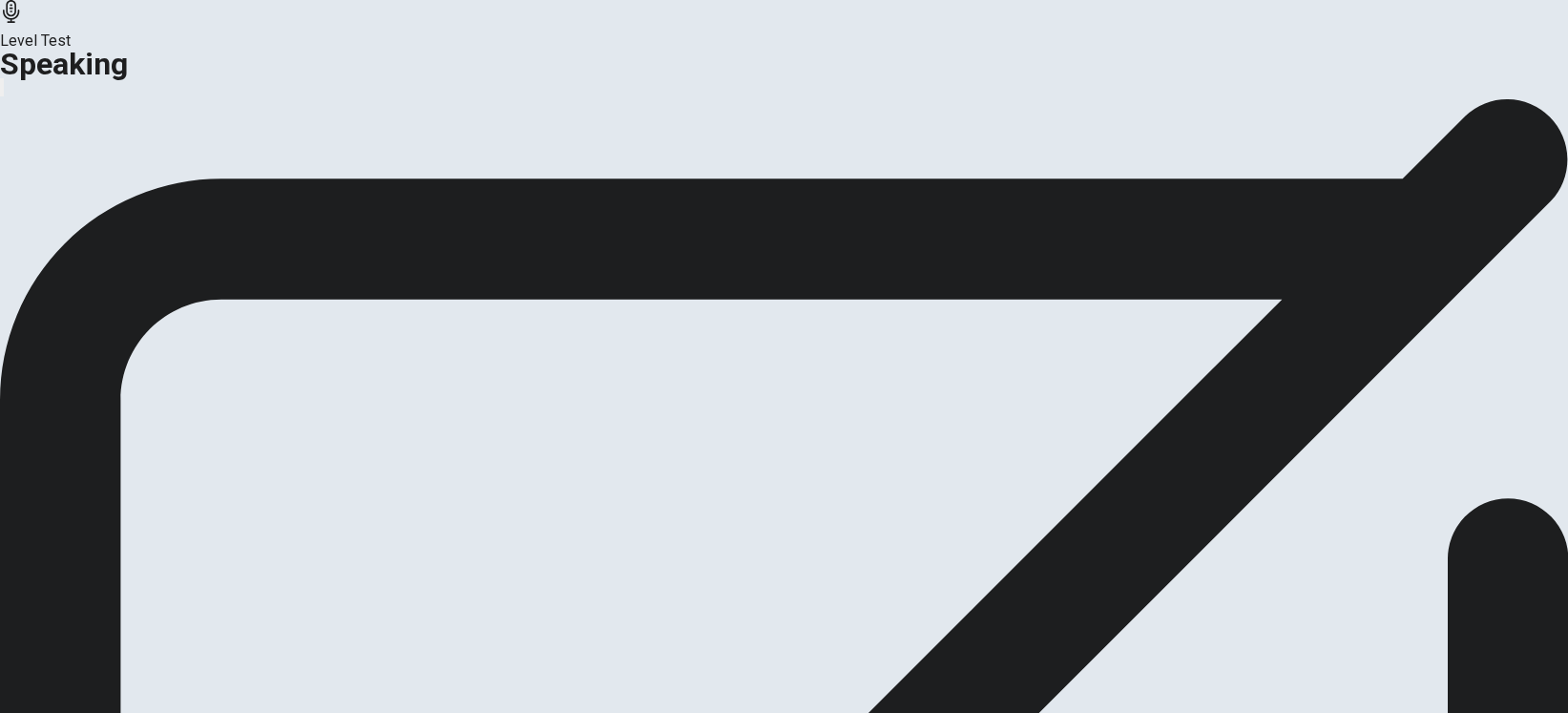 click on "Analysis Continue" at bounding box center [784, 226] 